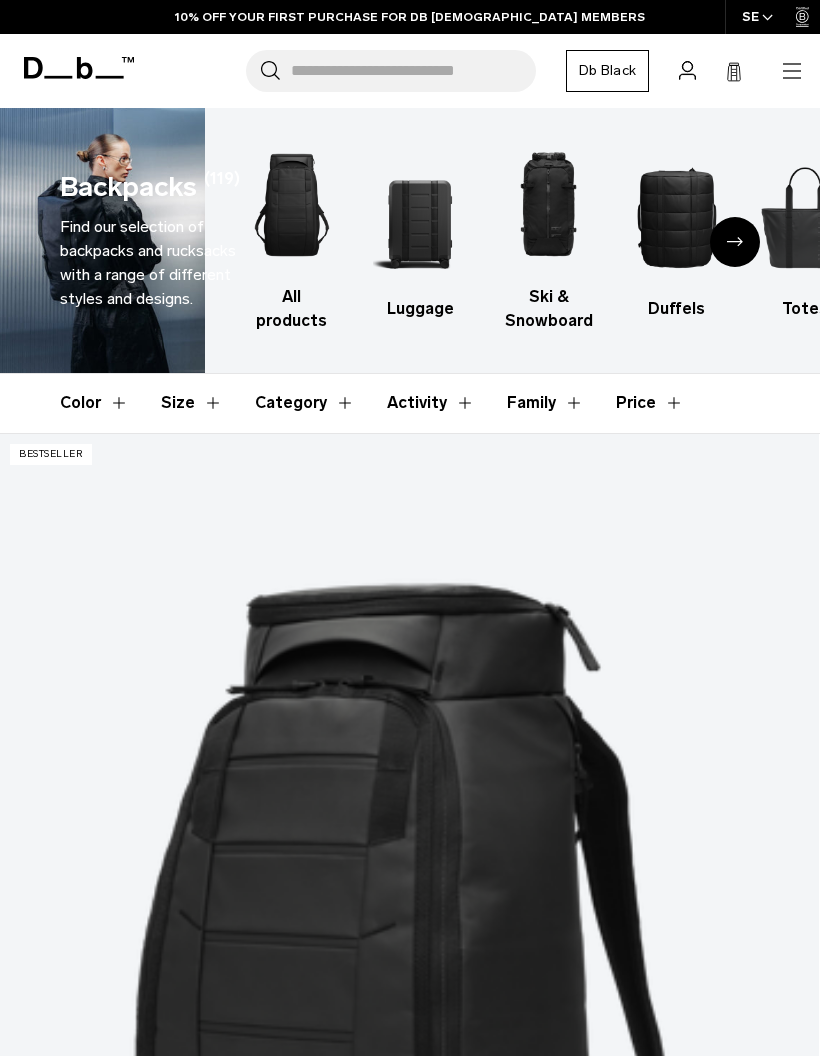 scroll, scrollTop: 0, scrollLeft: 0, axis: both 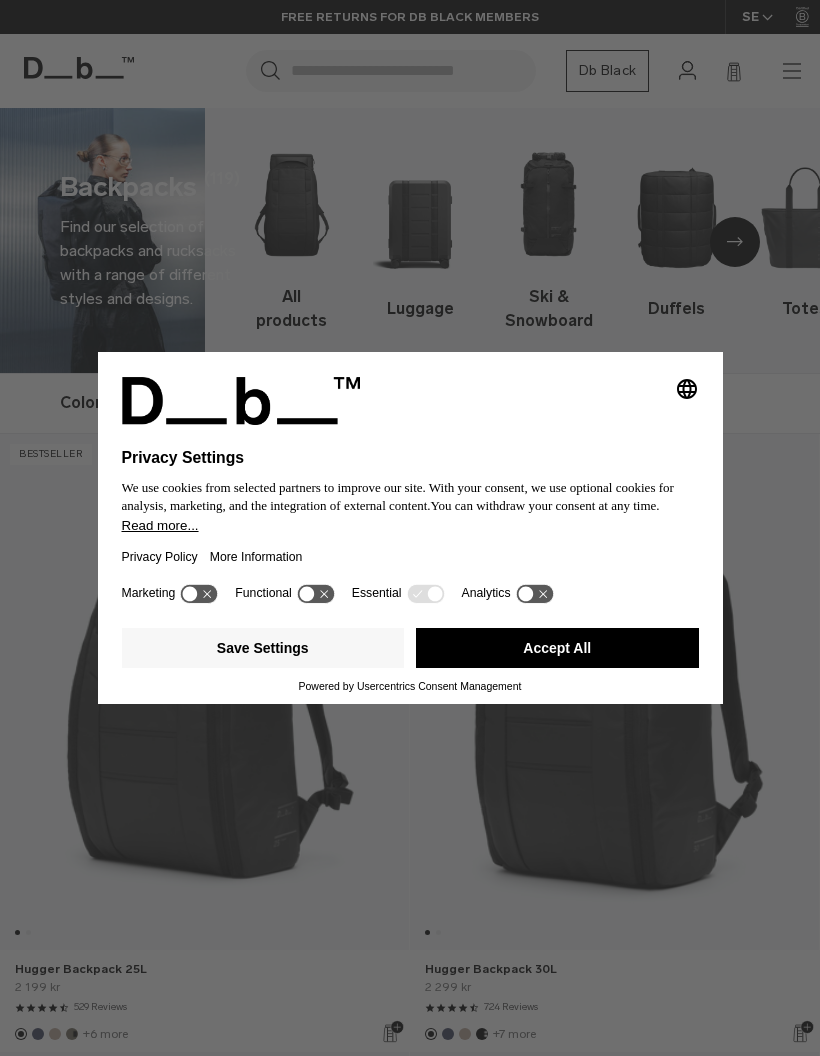 click on "Save Settings" at bounding box center (263, 648) 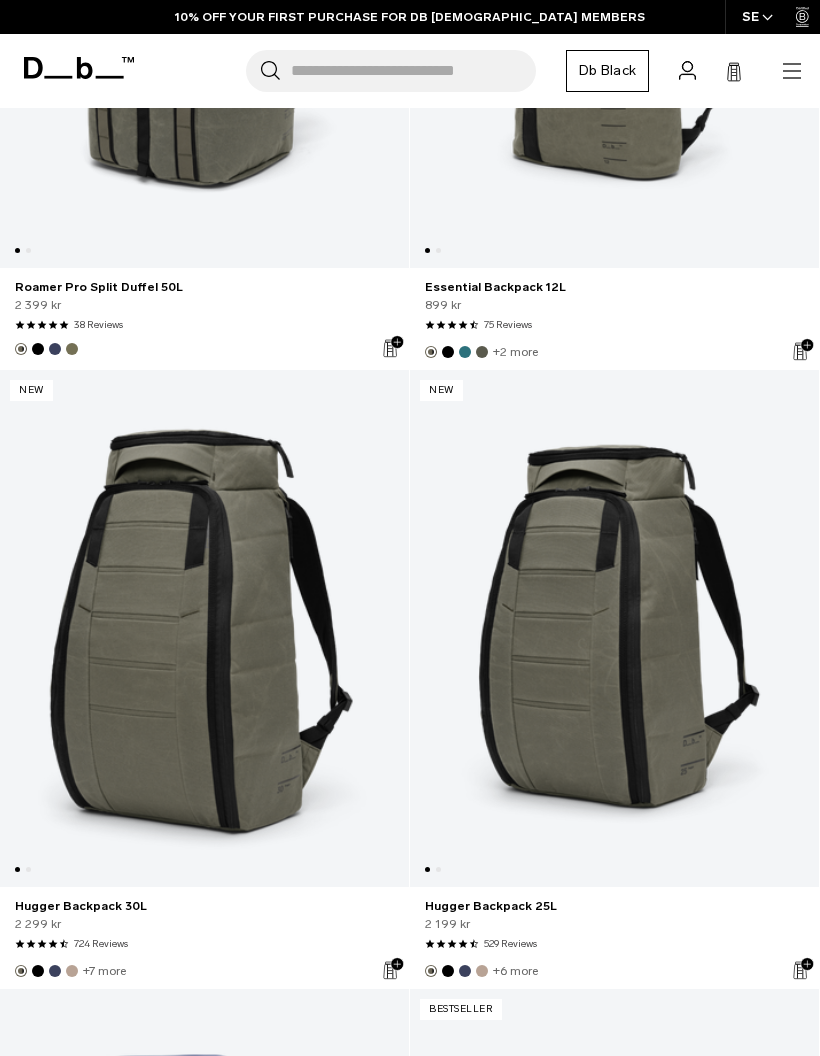 scroll, scrollTop: 6229, scrollLeft: 0, axis: vertical 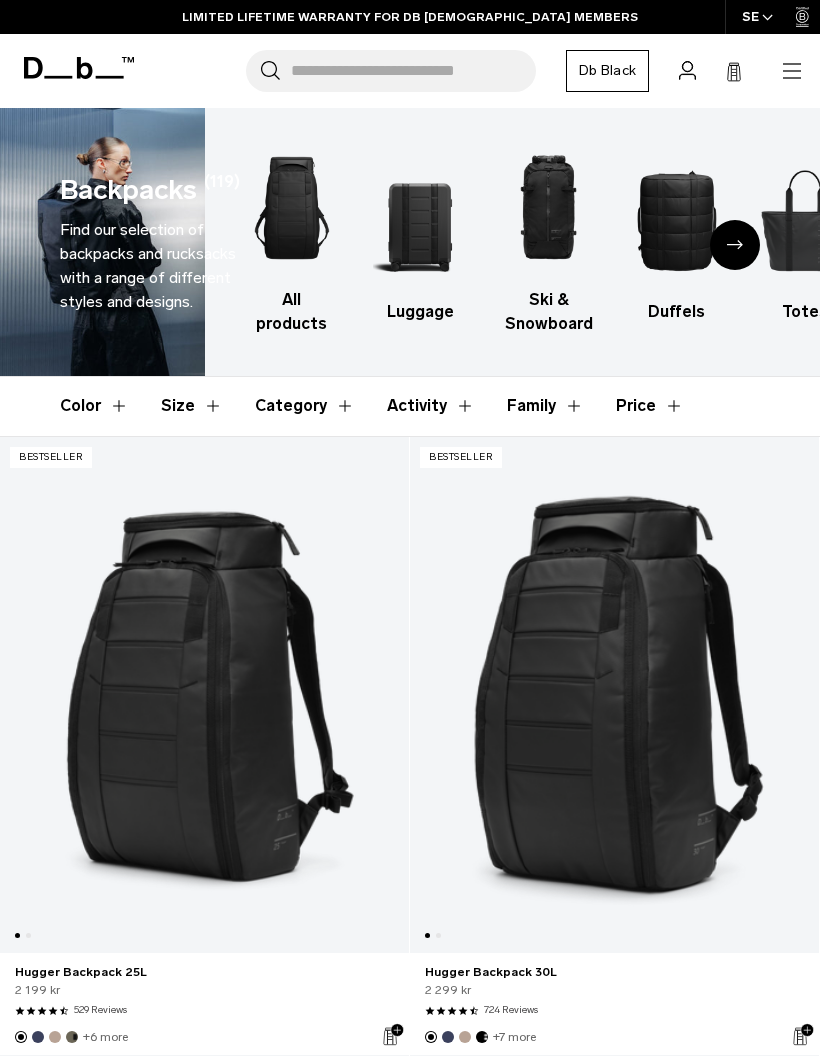 click on "Size" at bounding box center [192, 406] 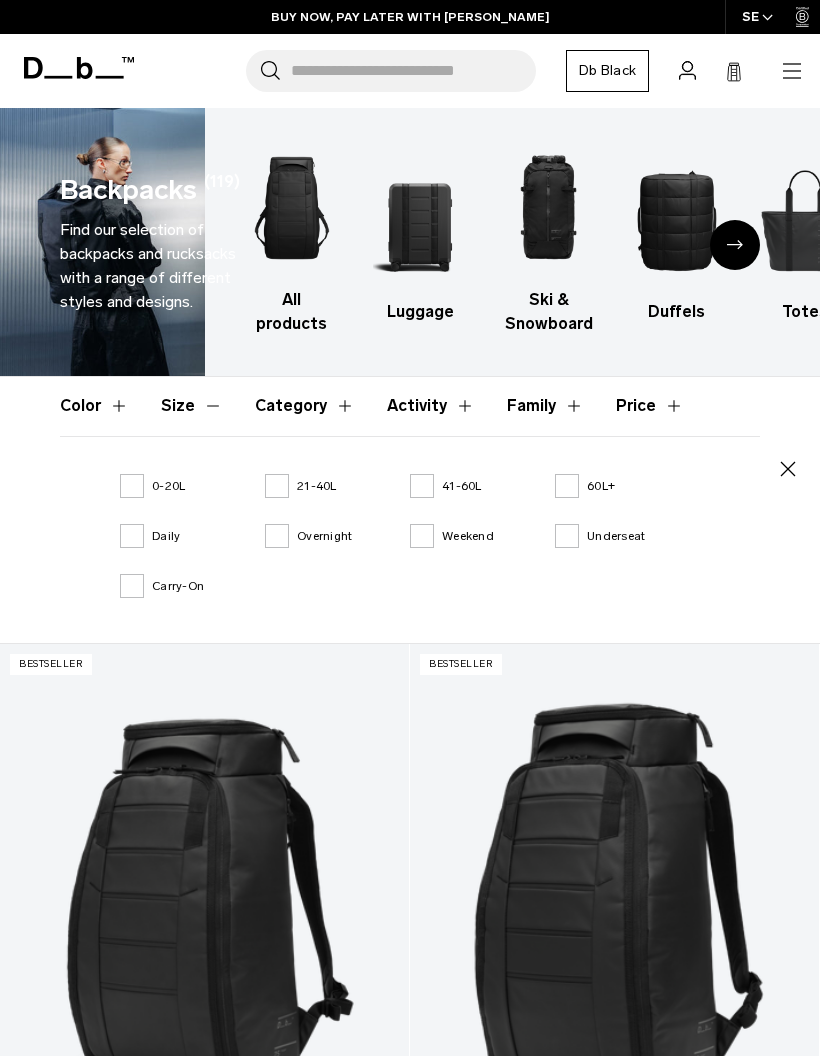 click on "0-20L" at bounding box center [168, 486] 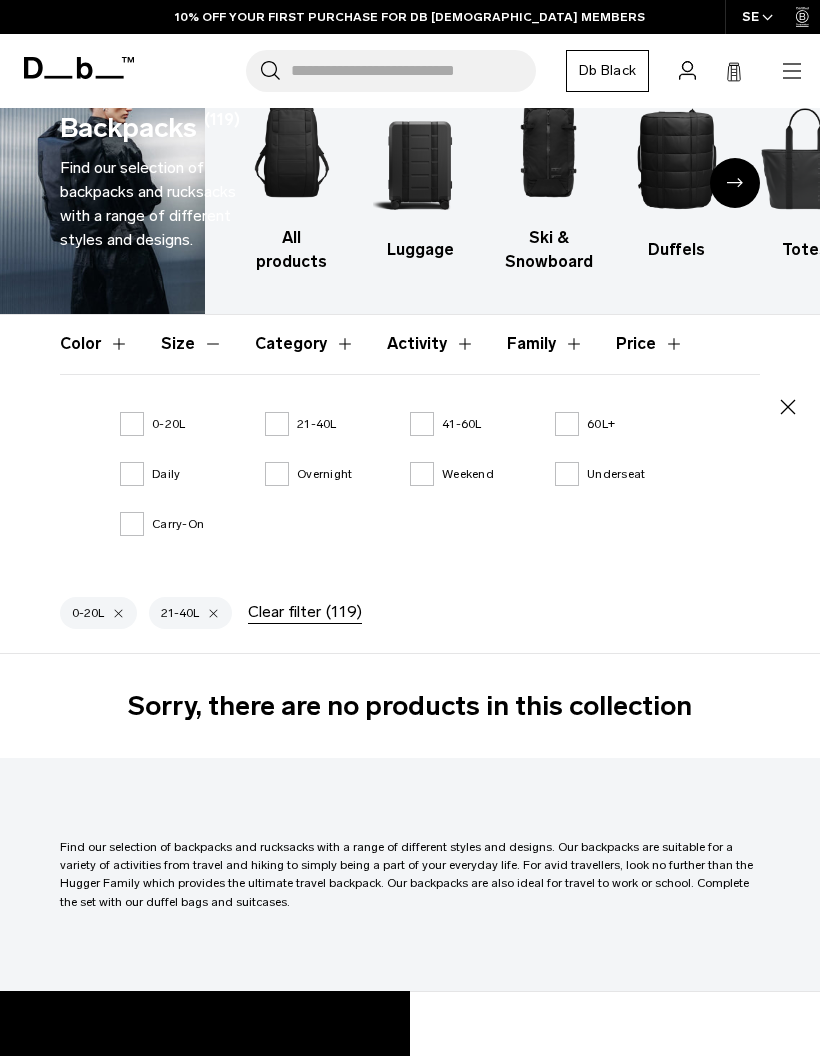 scroll, scrollTop: 0, scrollLeft: 0, axis: both 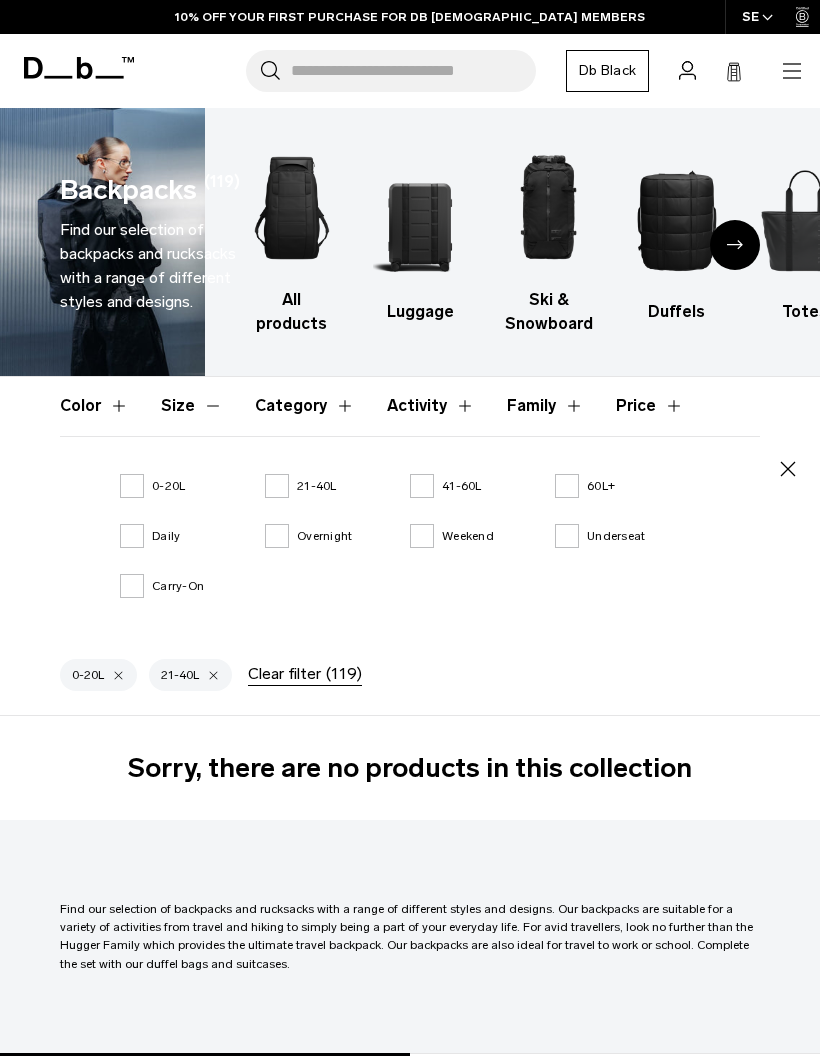 click on "0-20L" at bounding box center (168, 486) 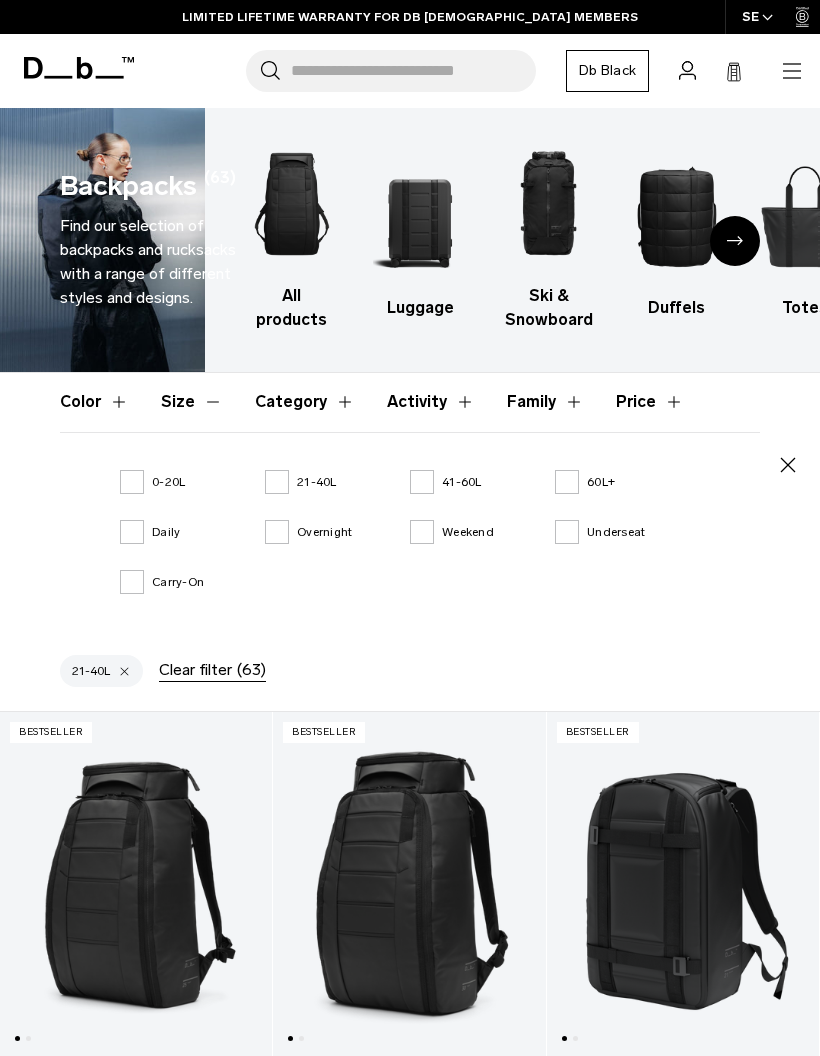 scroll, scrollTop: 0, scrollLeft: 0, axis: both 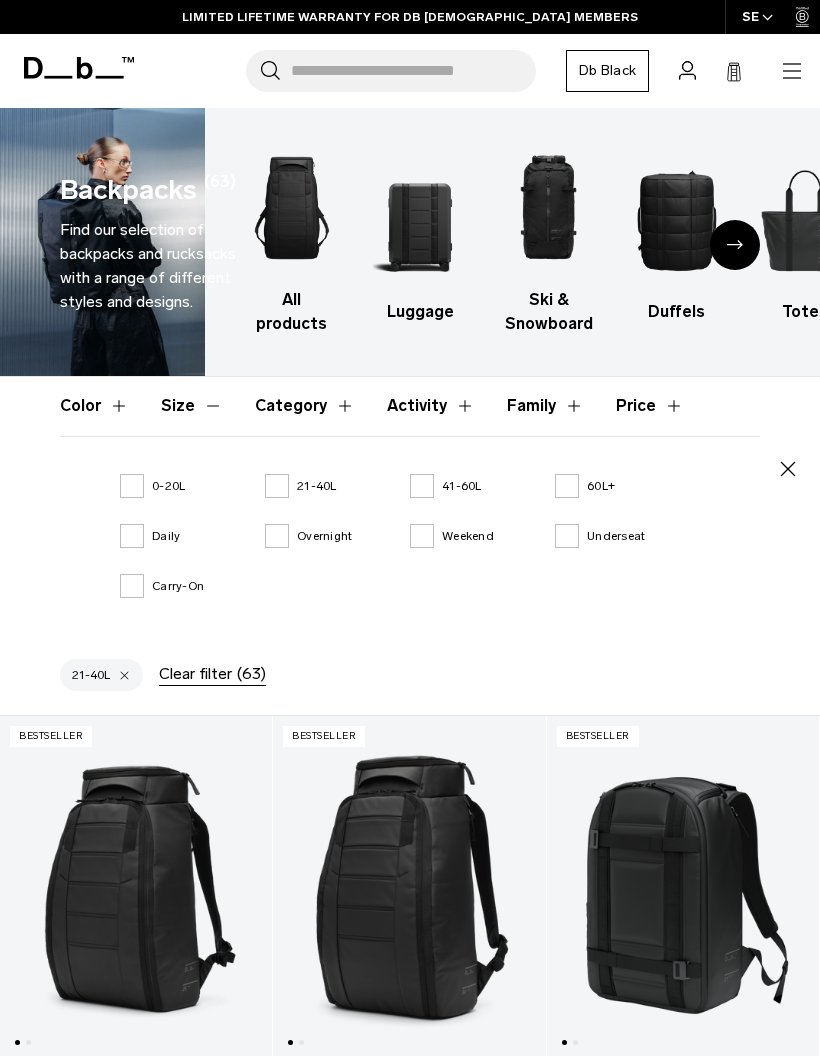 click on "21-40L" at bounding box center (317, 486) 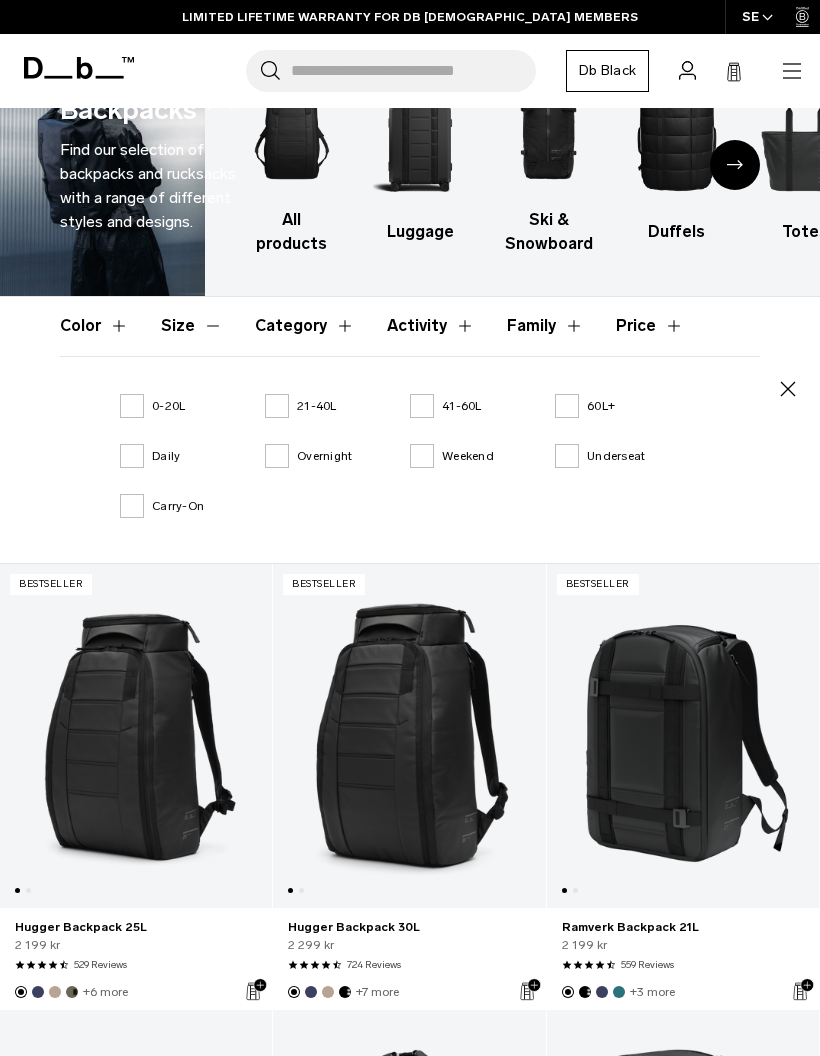 click on "0-20L" at bounding box center (168, 406) 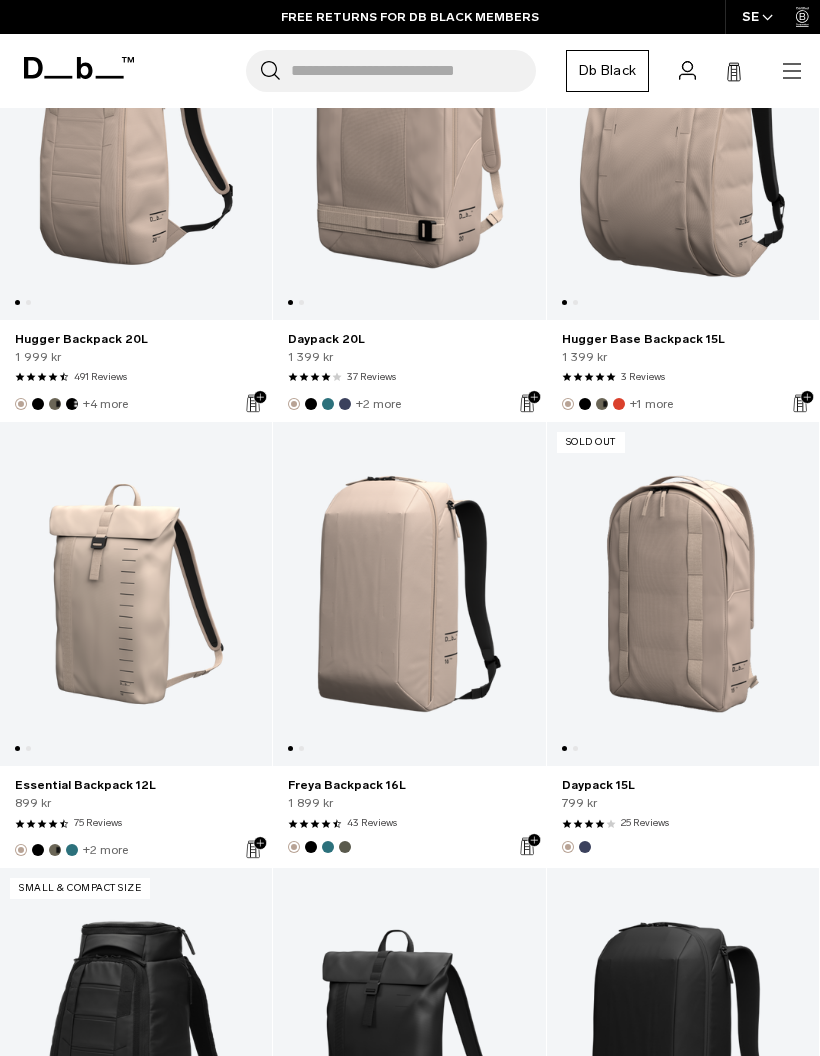 scroll, scrollTop: 1129, scrollLeft: 0, axis: vertical 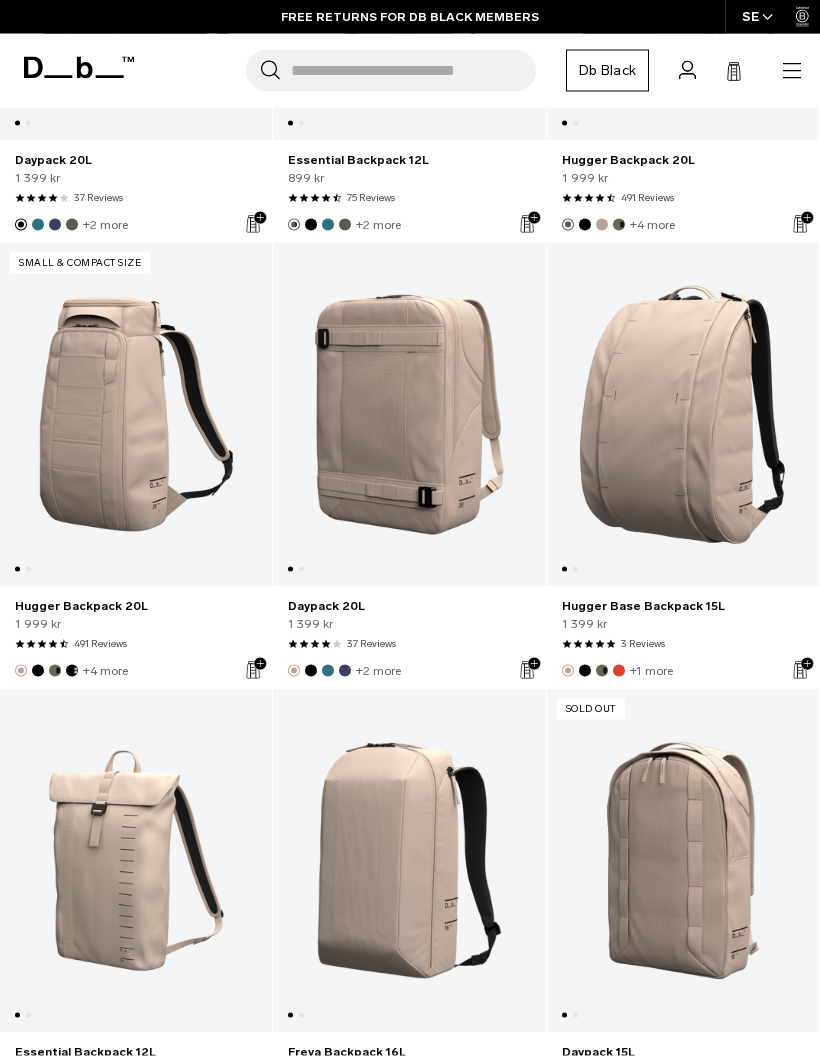 click at bounding box center [409, 415] 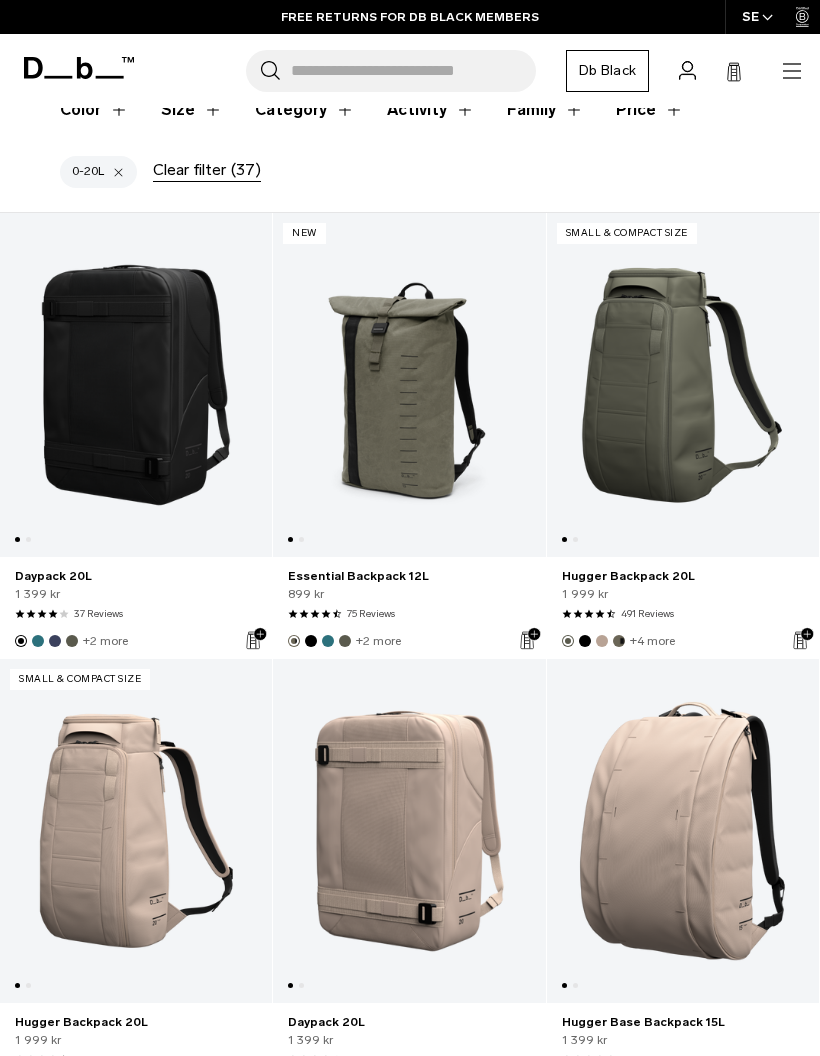 scroll, scrollTop: 282, scrollLeft: 0, axis: vertical 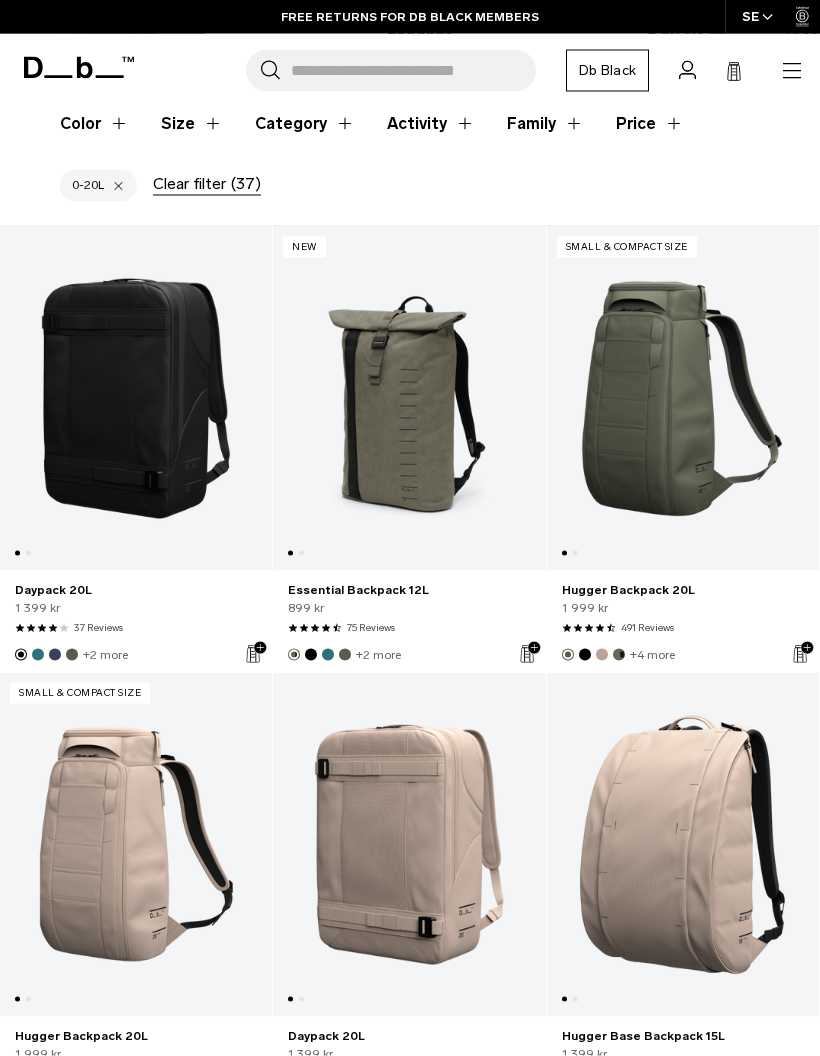click at bounding box center [409, 399] 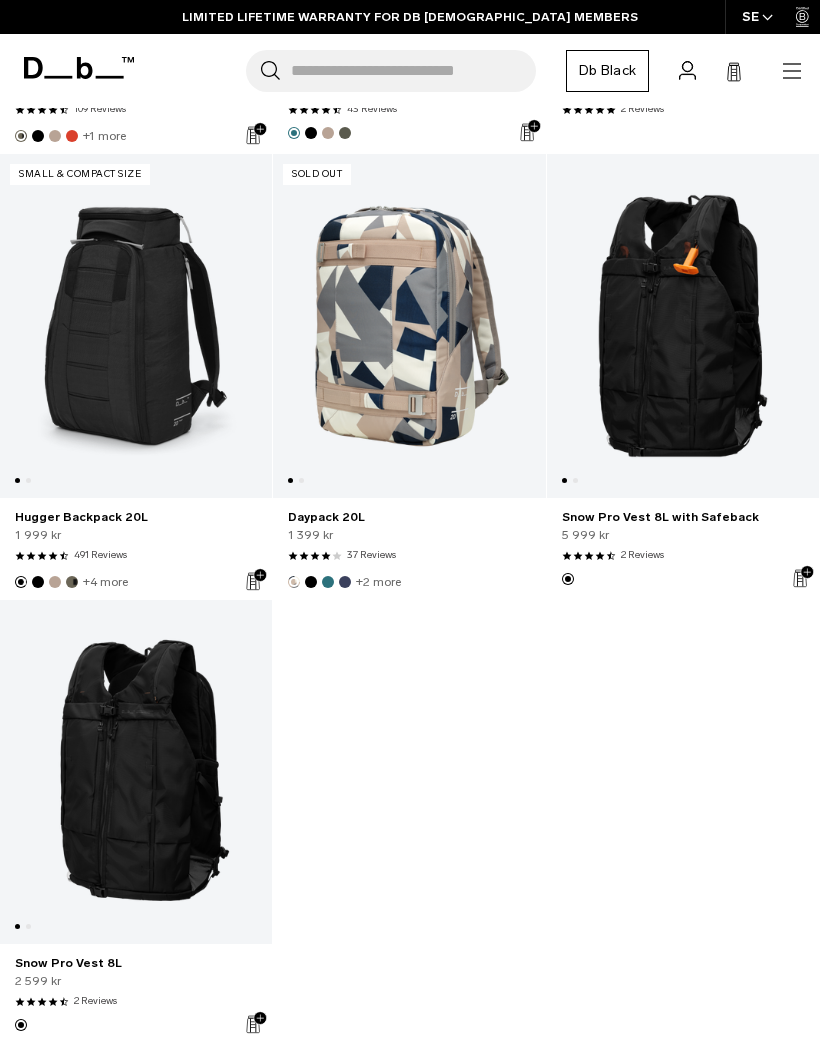 scroll, scrollTop: 5292, scrollLeft: 0, axis: vertical 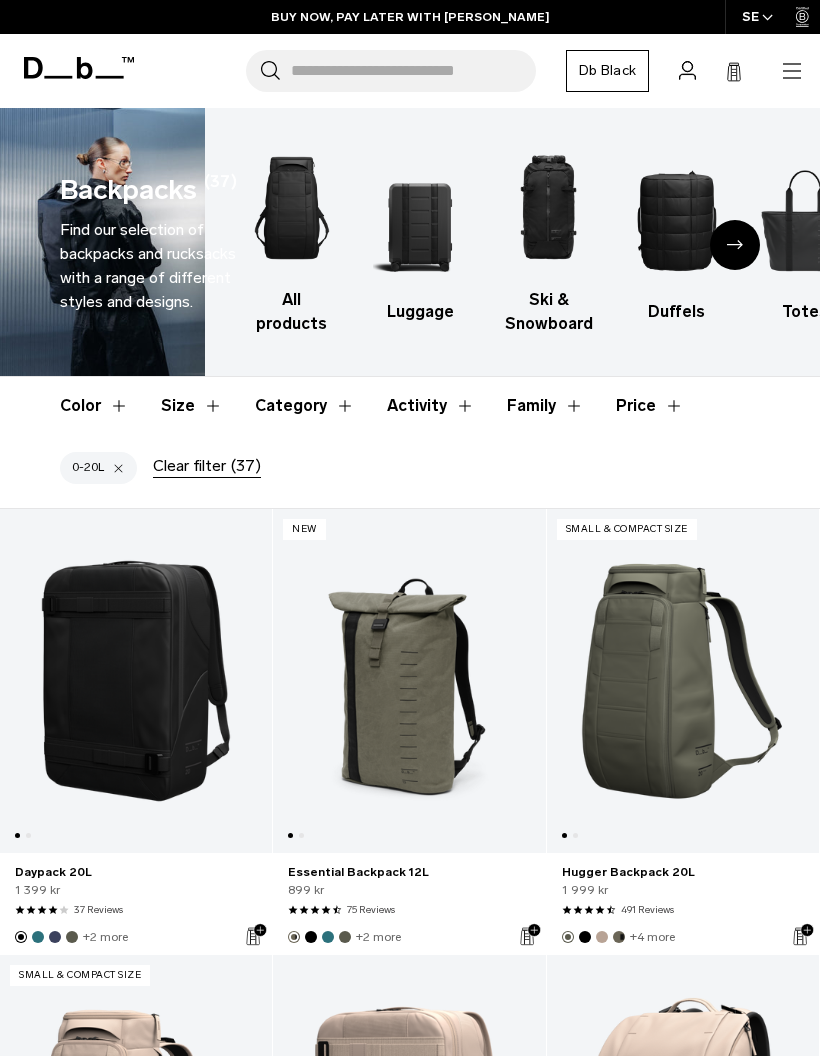 click on "Size" at bounding box center [192, 406] 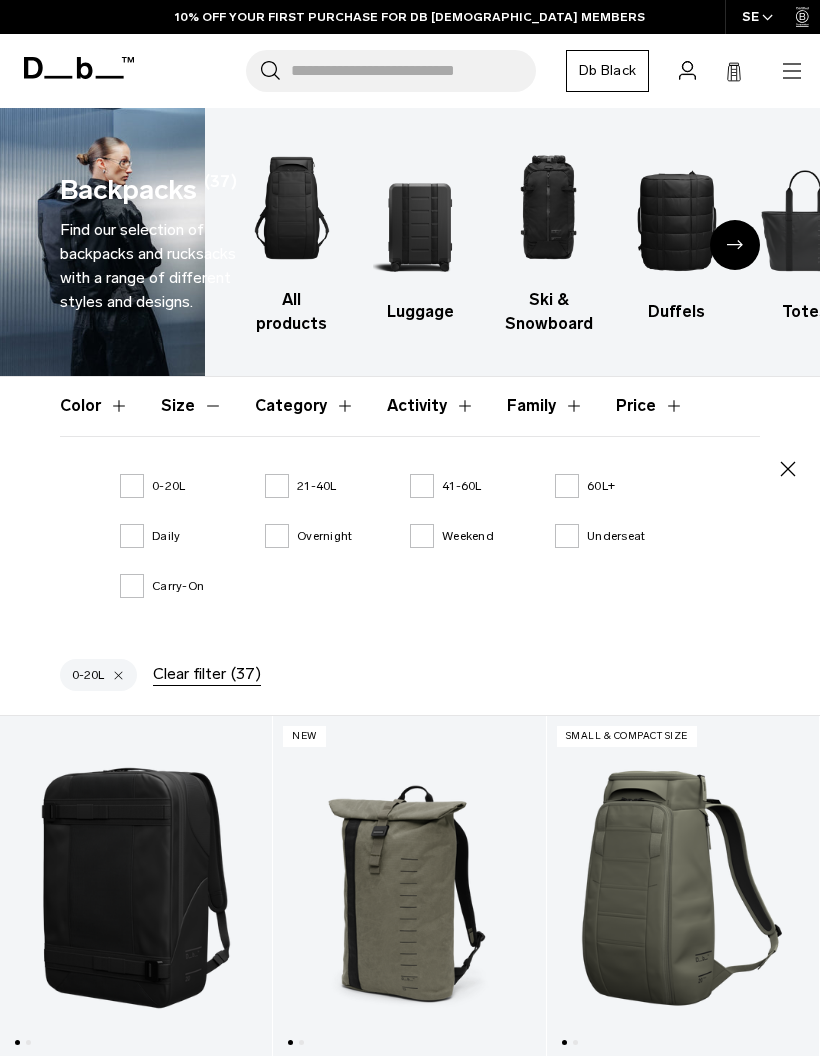 click on "21-40L" at bounding box center [301, 486] 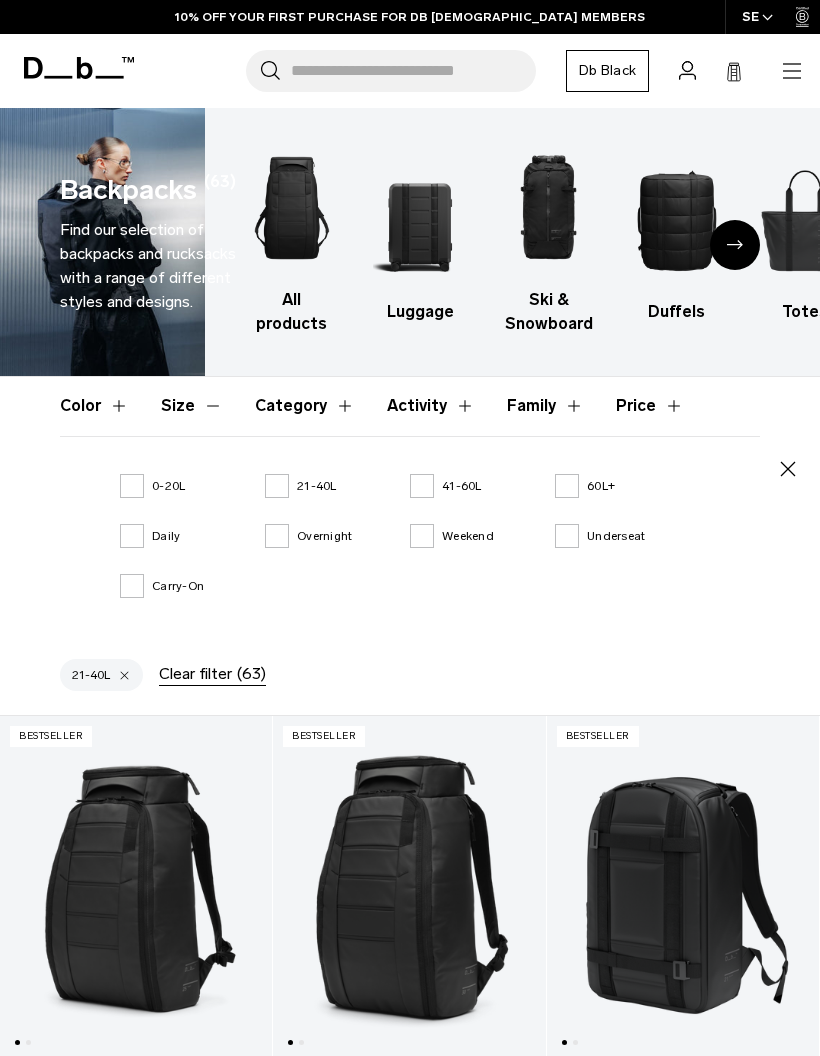 click 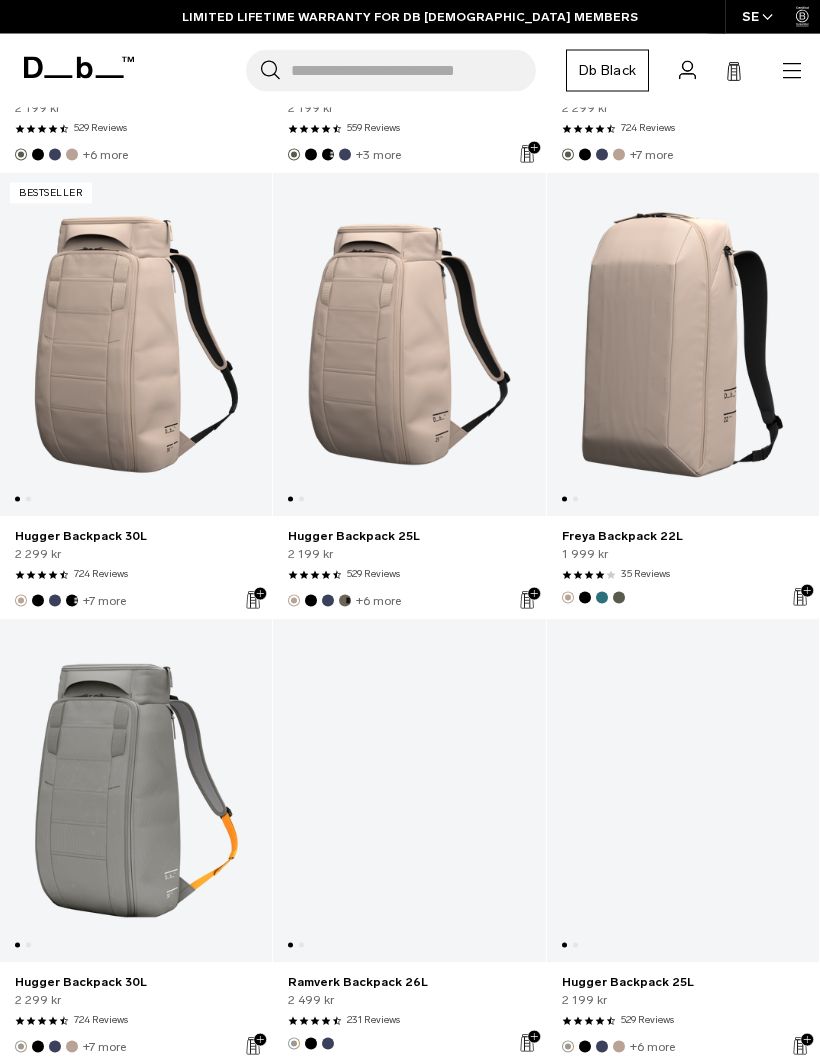 scroll, scrollTop: 3465, scrollLeft: 0, axis: vertical 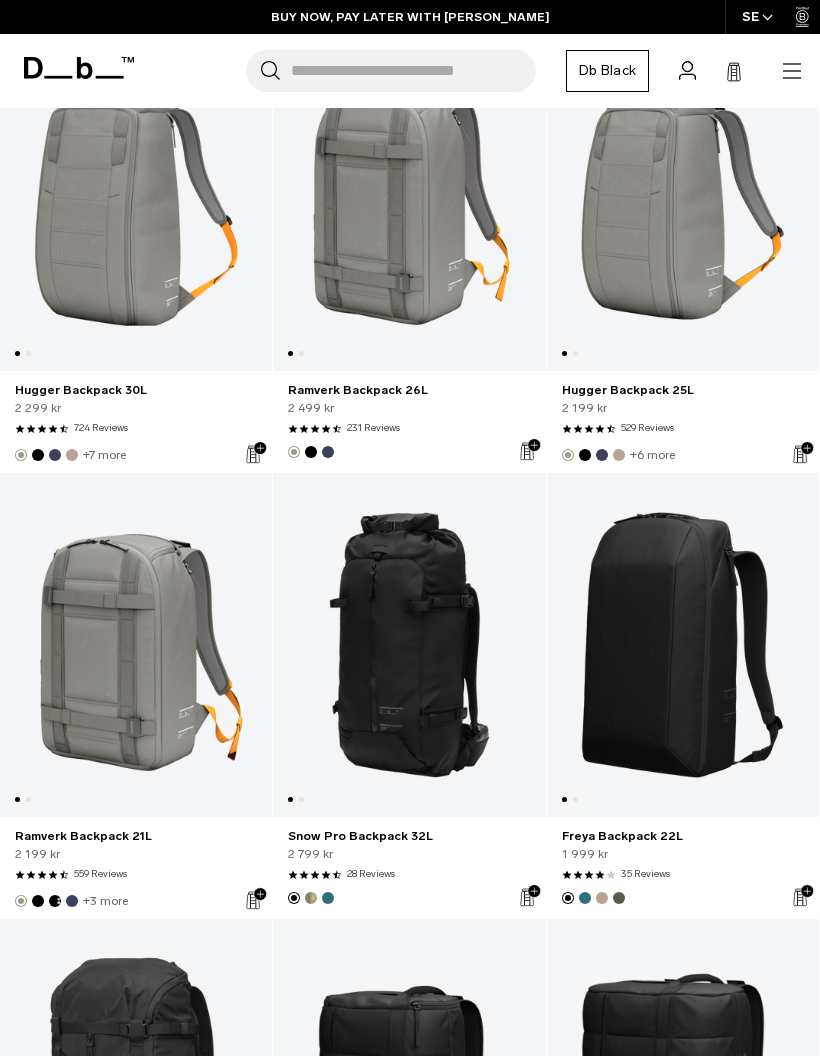 click at bounding box center (136, 645) 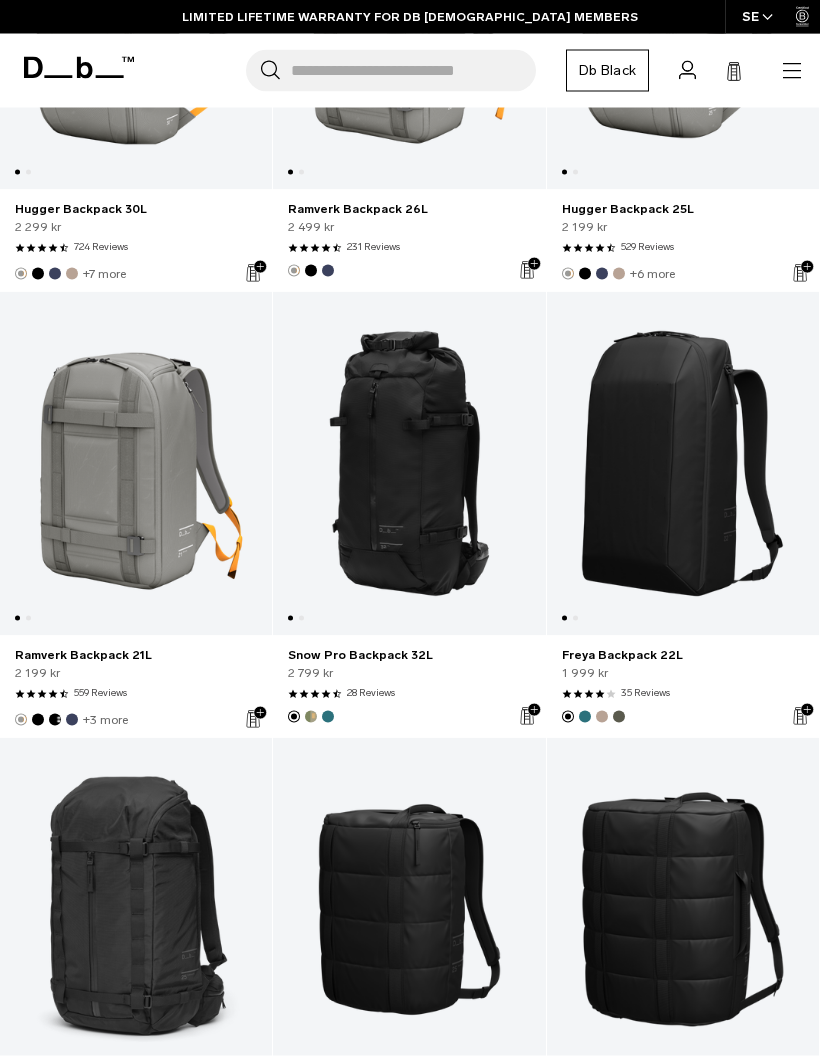 scroll, scrollTop: 4257, scrollLeft: 0, axis: vertical 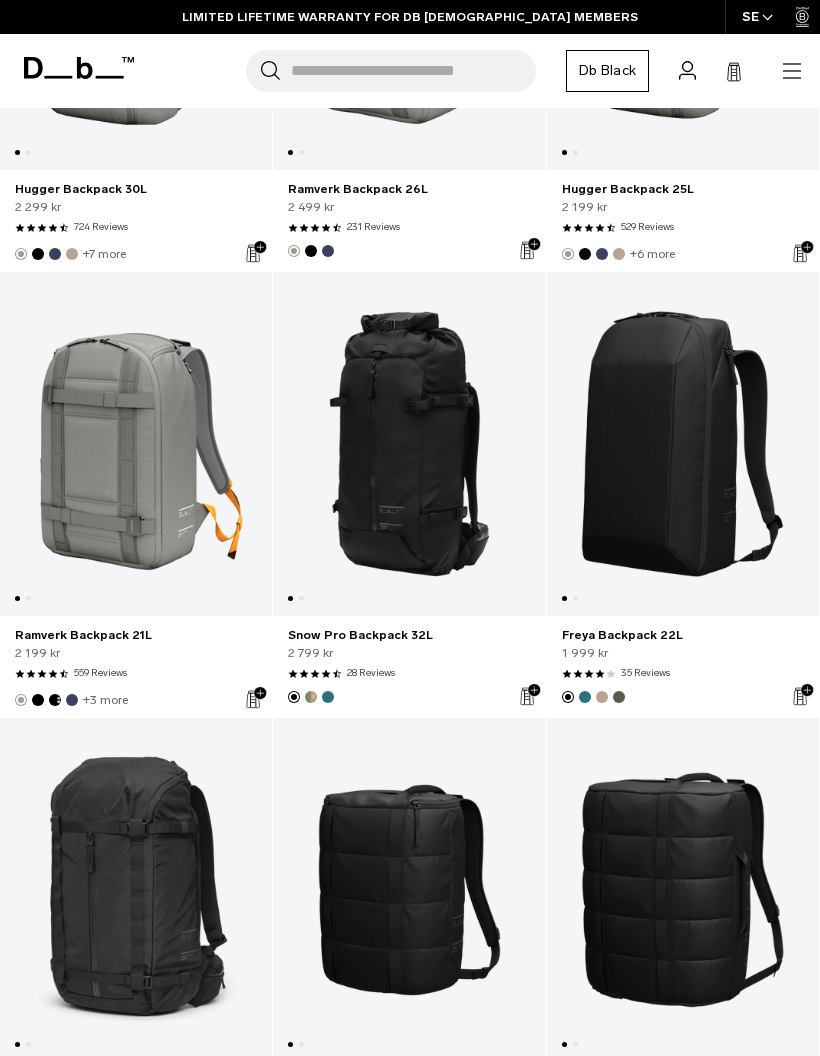 click at bounding box center (683, 444) 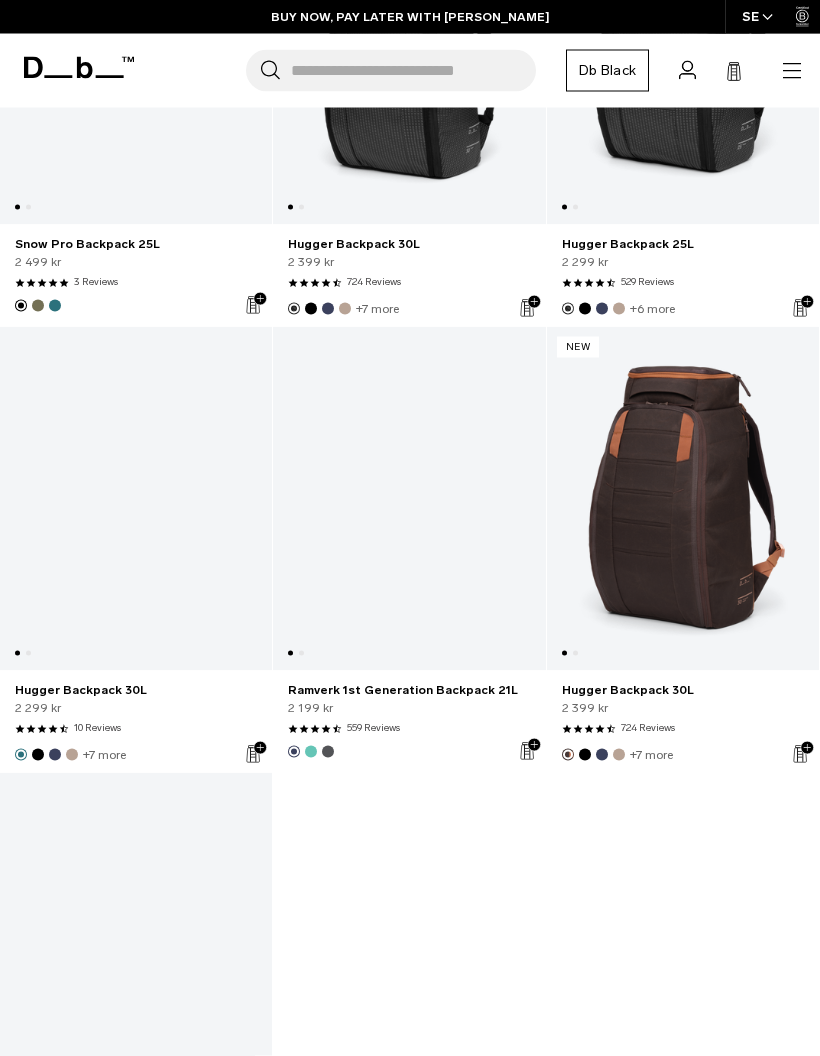 scroll, scrollTop: 5548, scrollLeft: 0, axis: vertical 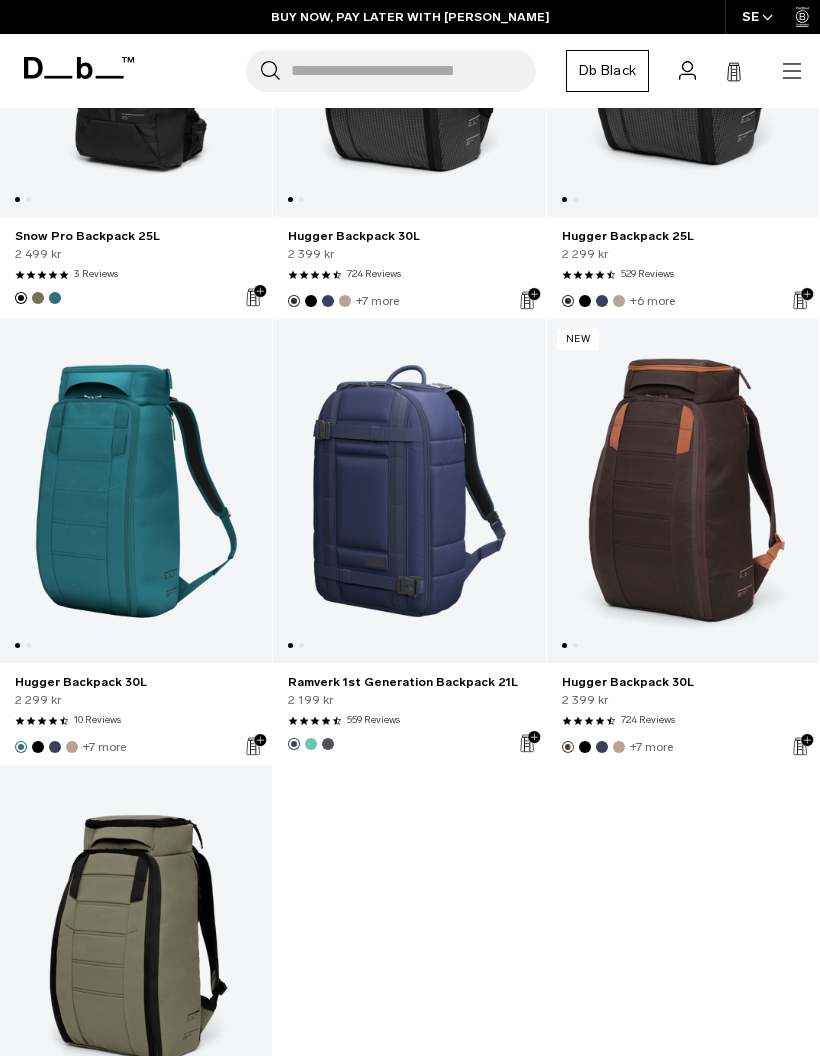 click at bounding box center (409, 491) 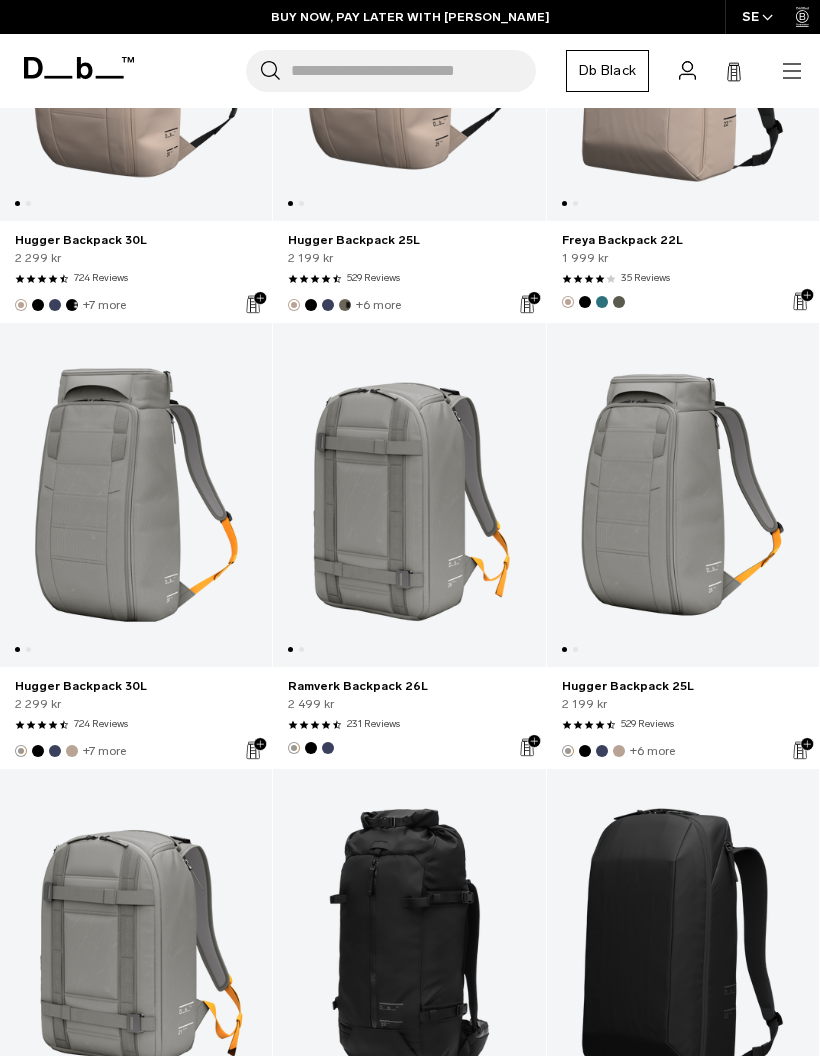 scroll, scrollTop: 4006, scrollLeft: 0, axis: vertical 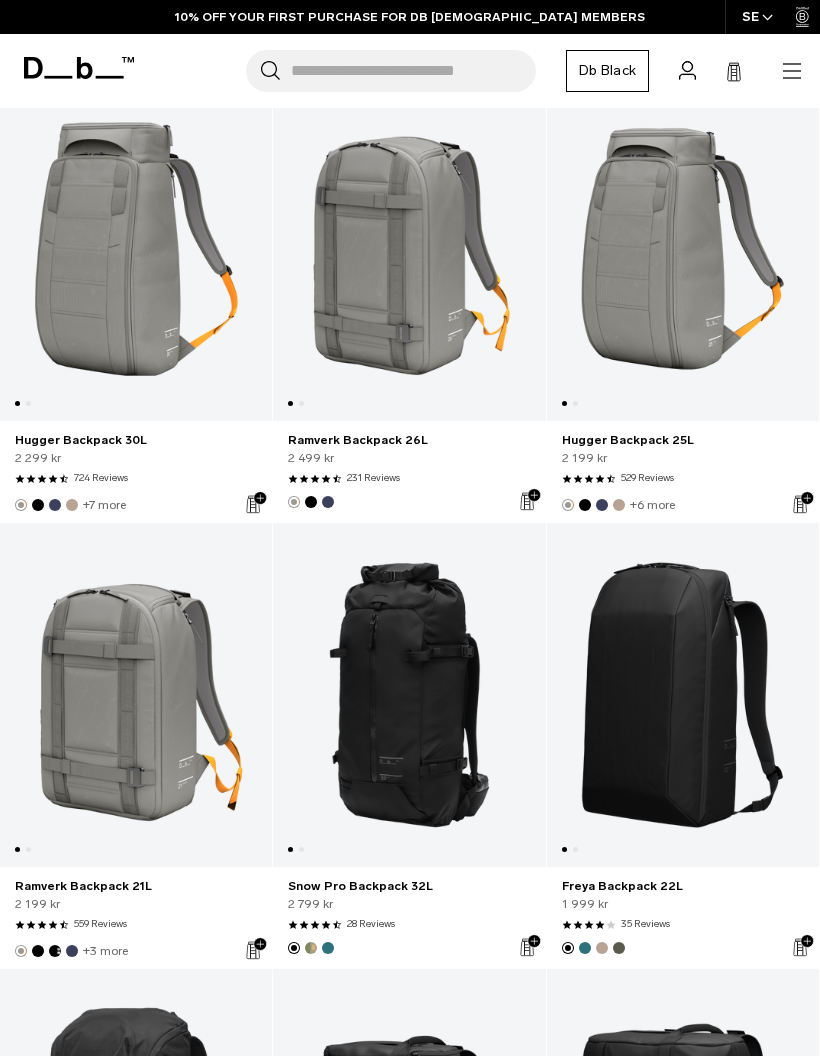 click at bounding box center [136, 695] 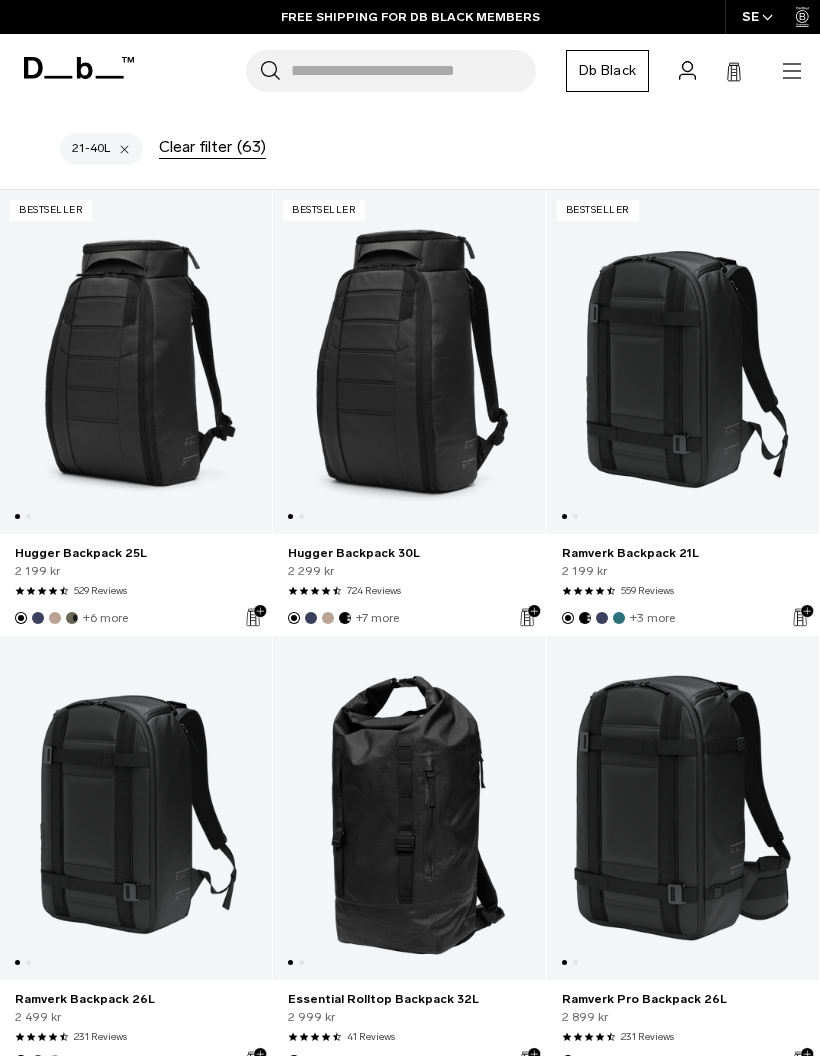 scroll, scrollTop: 0, scrollLeft: 0, axis: both 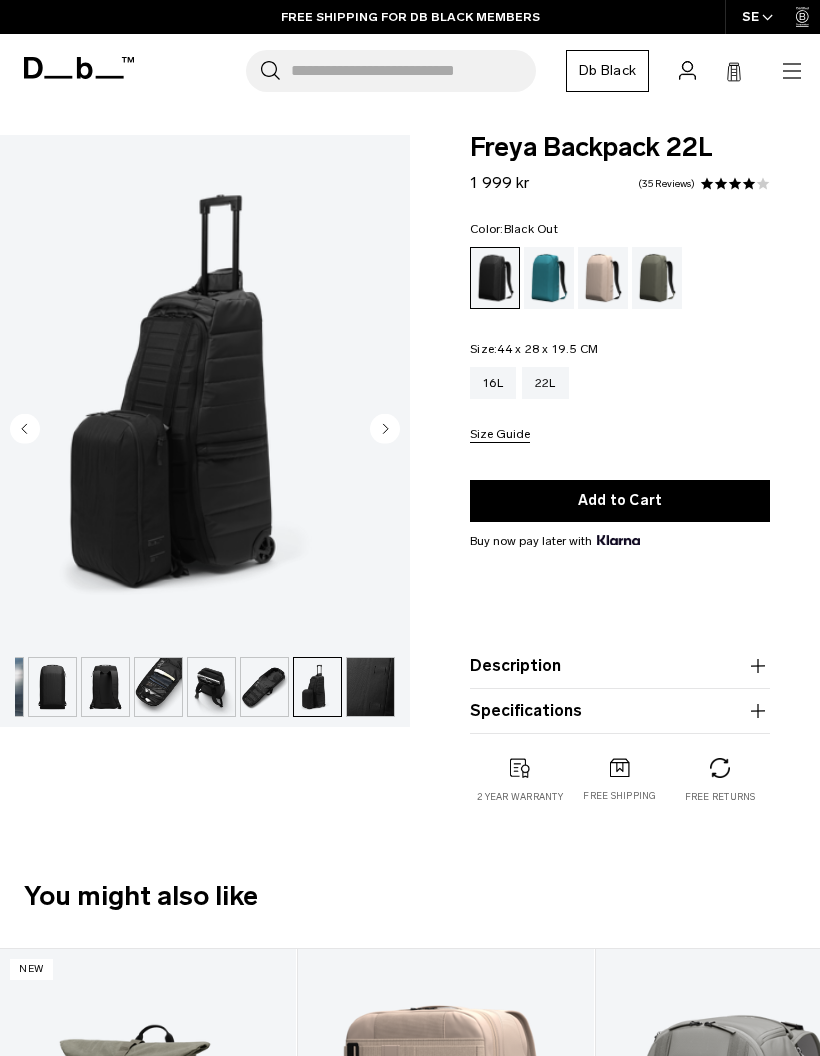click on "Shop
By Category
All Products
Bestsellers
New Arrivals" at bounding box center (410, 71) 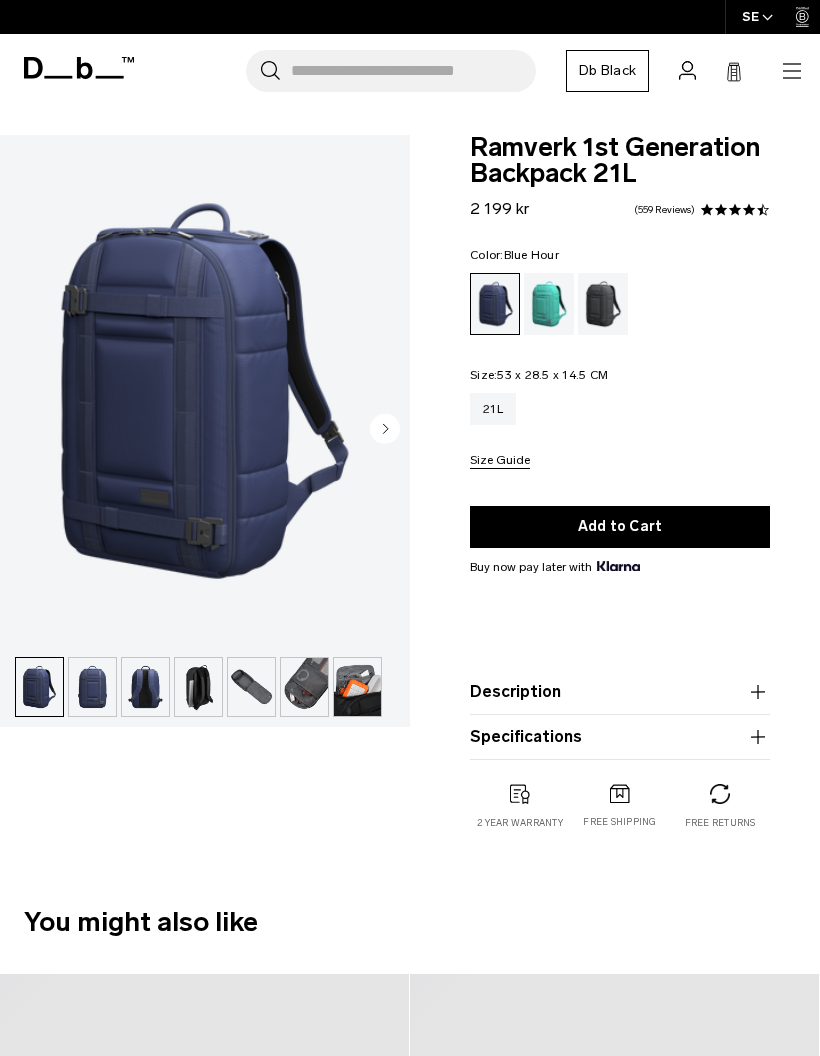 scroll, scrollTop: 0, scrollLeft: 0, axis: both 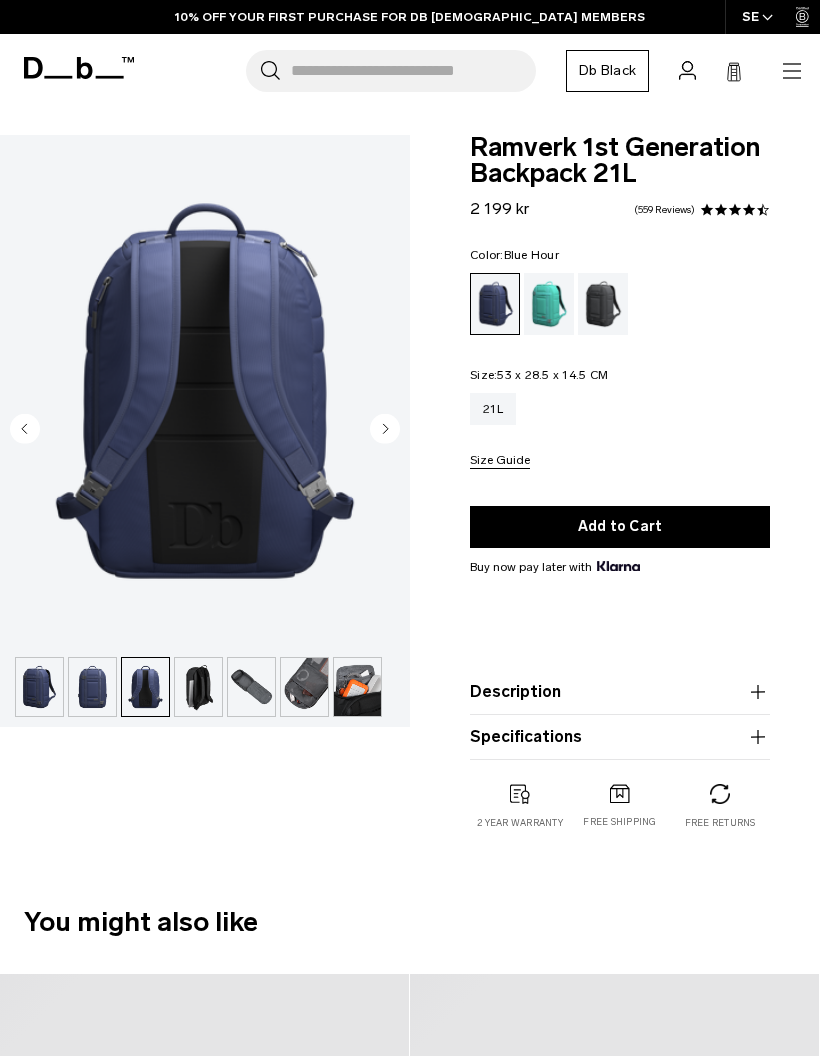 click at bounding box center [603, 304] 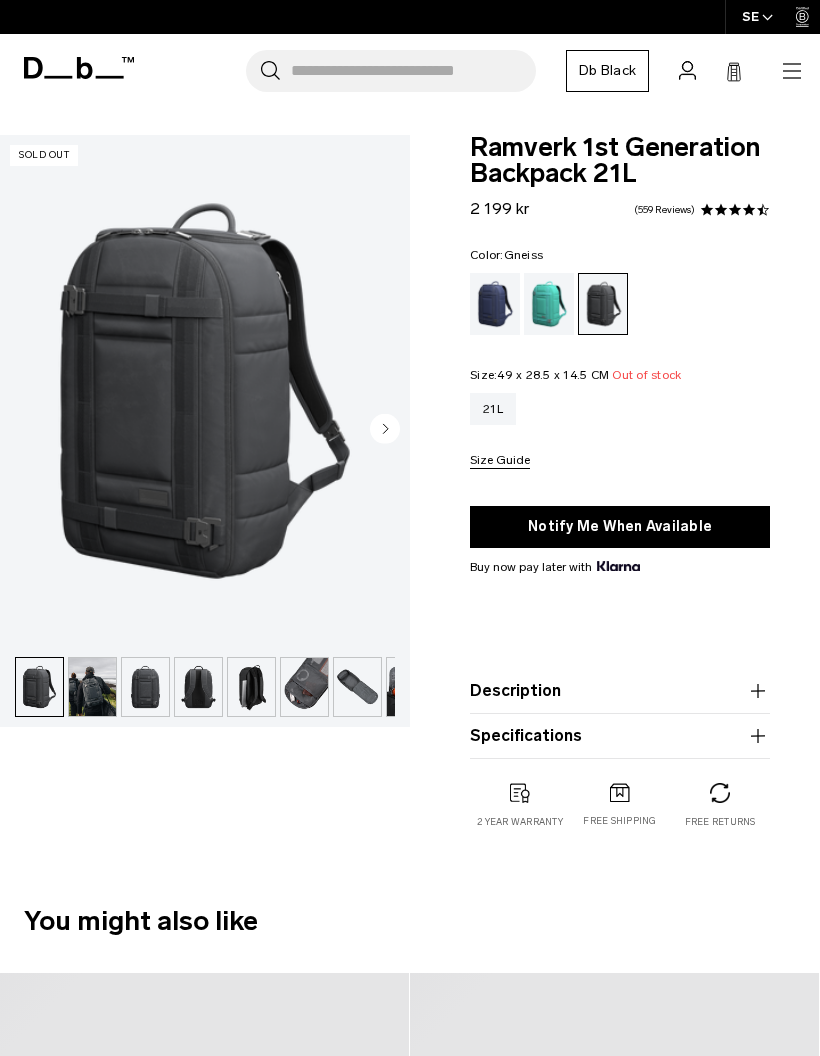 scroll, scrollTop: 0, scrollLeft: 0, axis: both 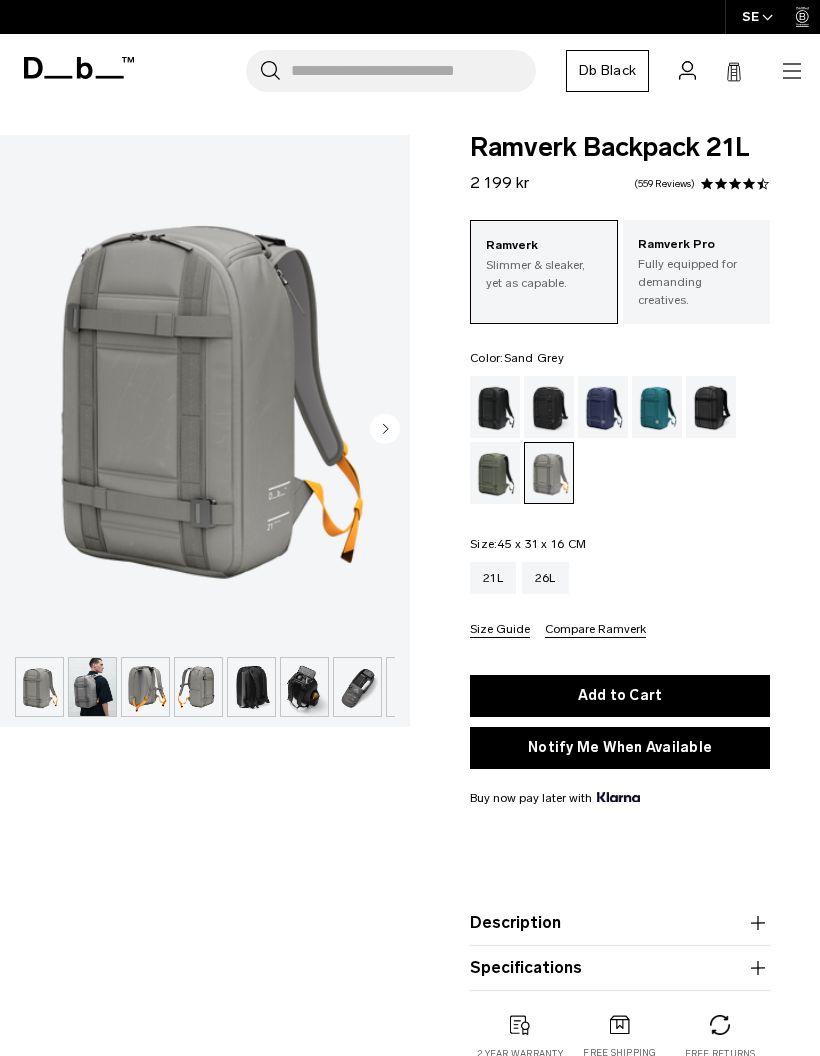 click at bounding box center (145, 687) 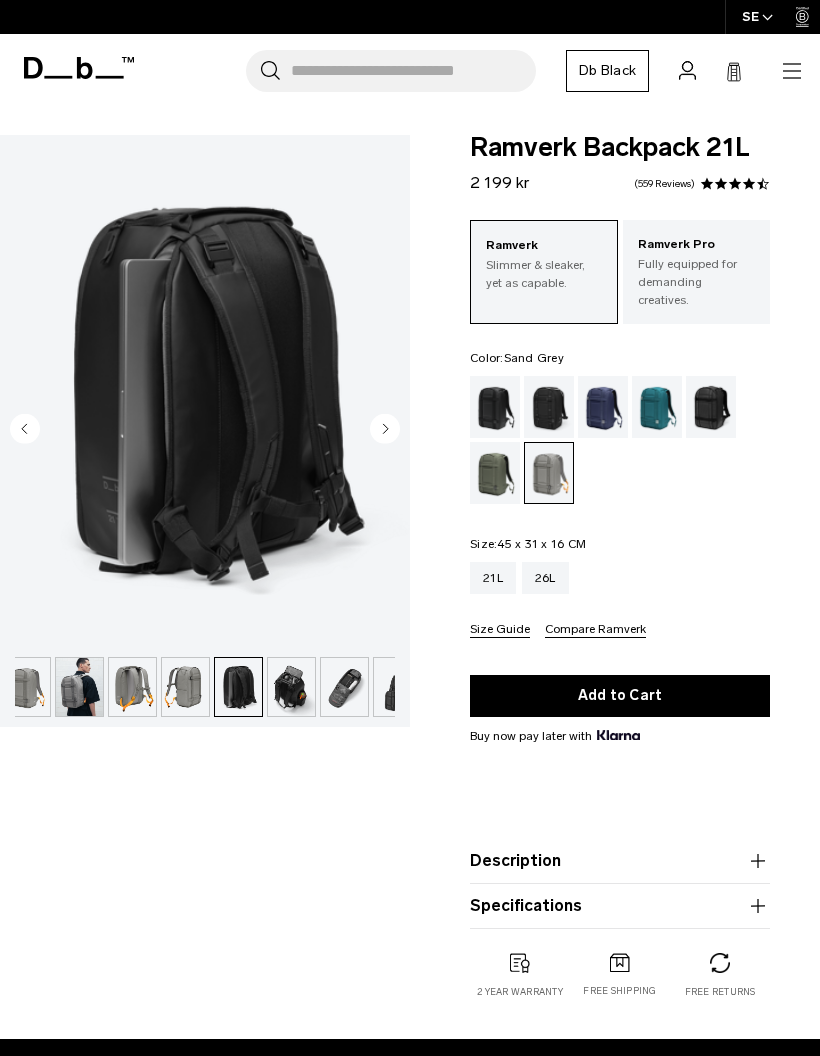 scroll, scrollTop: 0, scrollLeft: 40, axis: horizontal 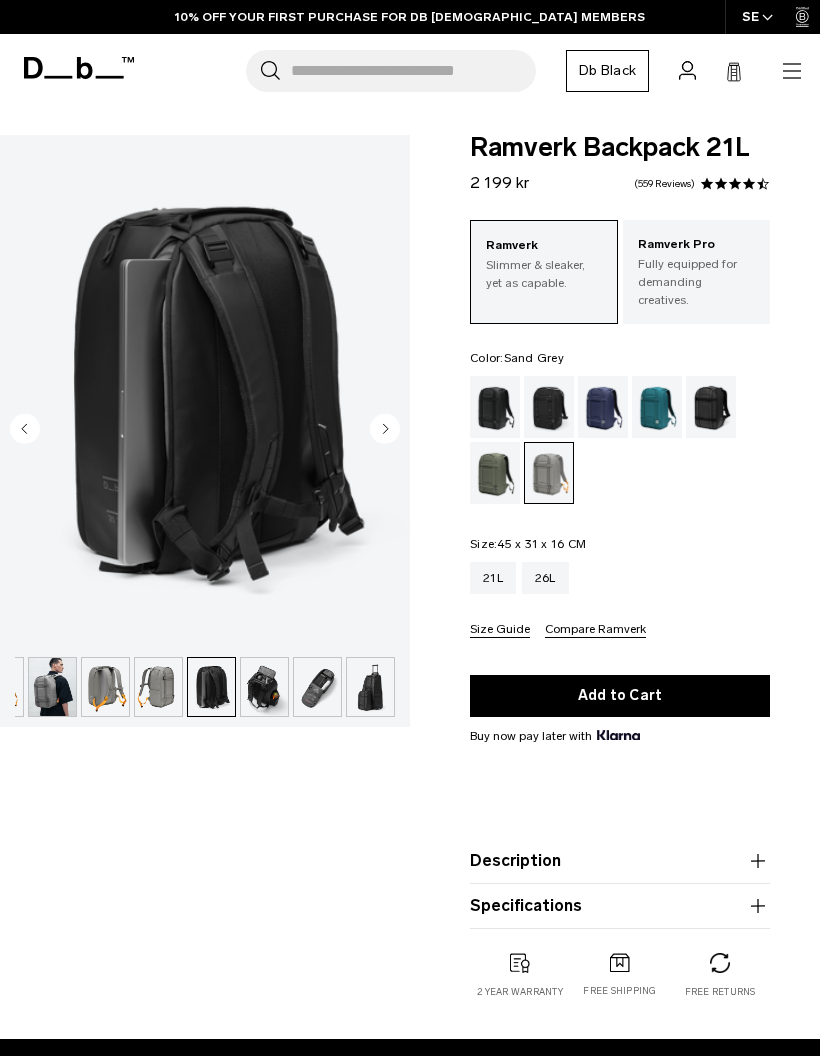 click at bounding box center (264, 687) 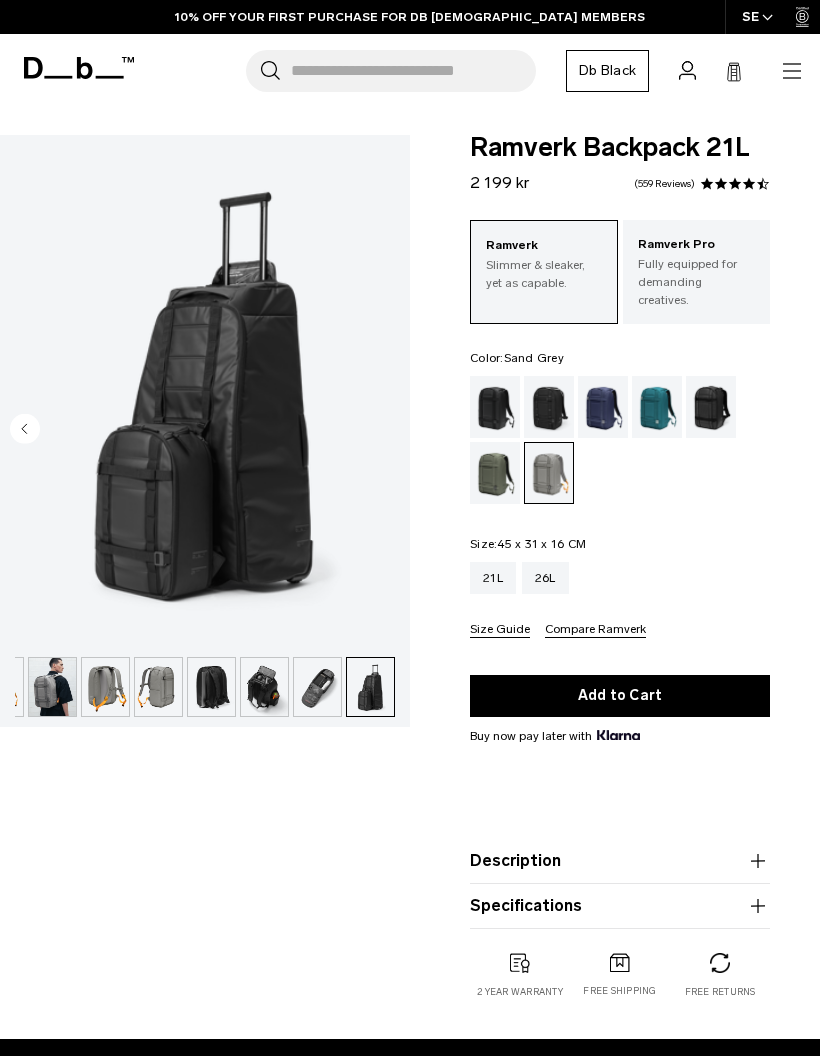 click 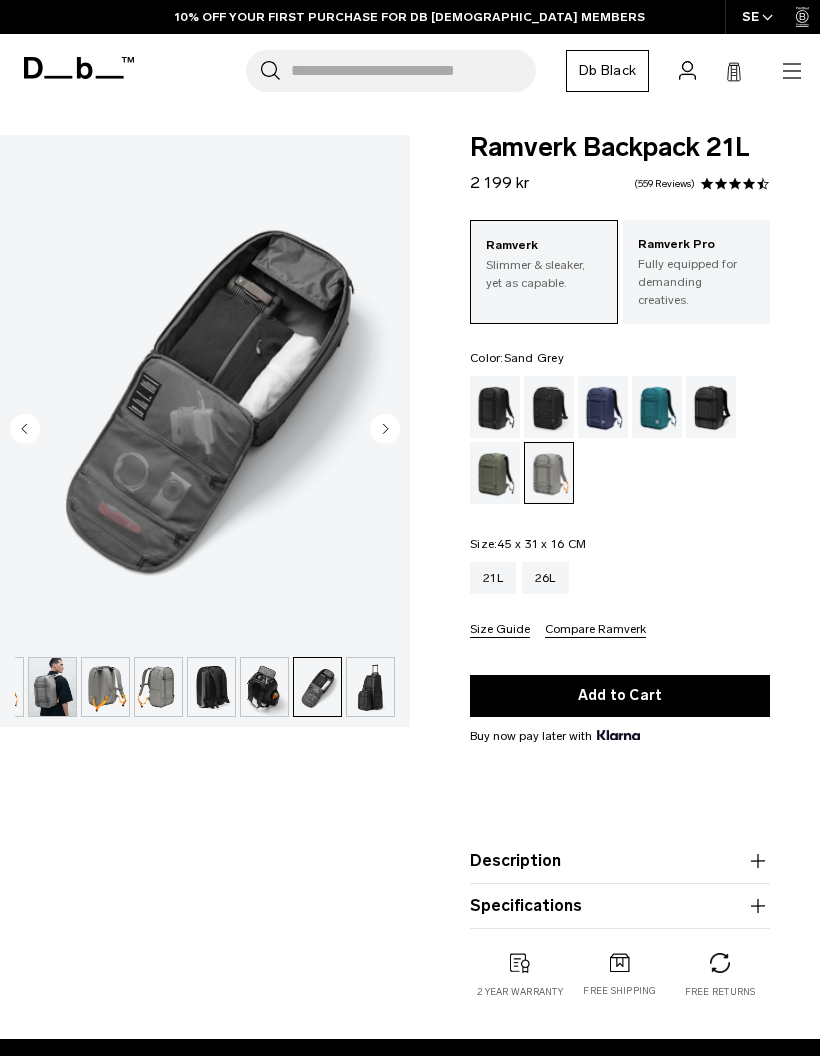 click 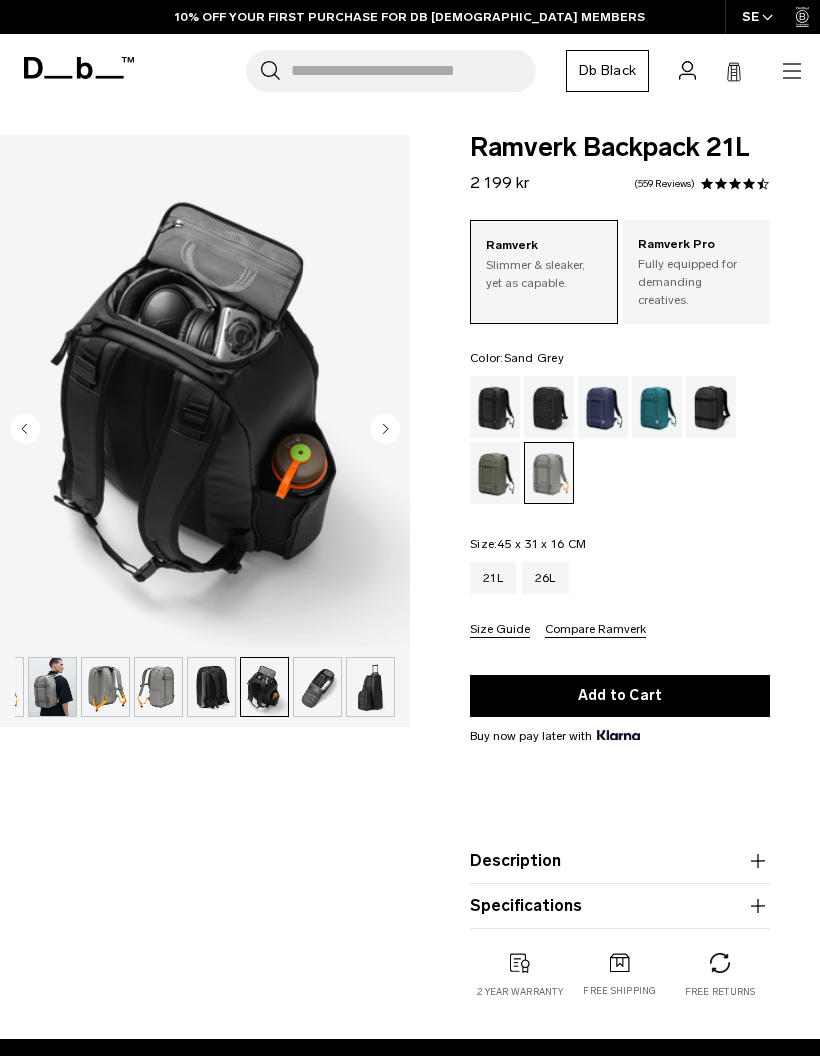 click 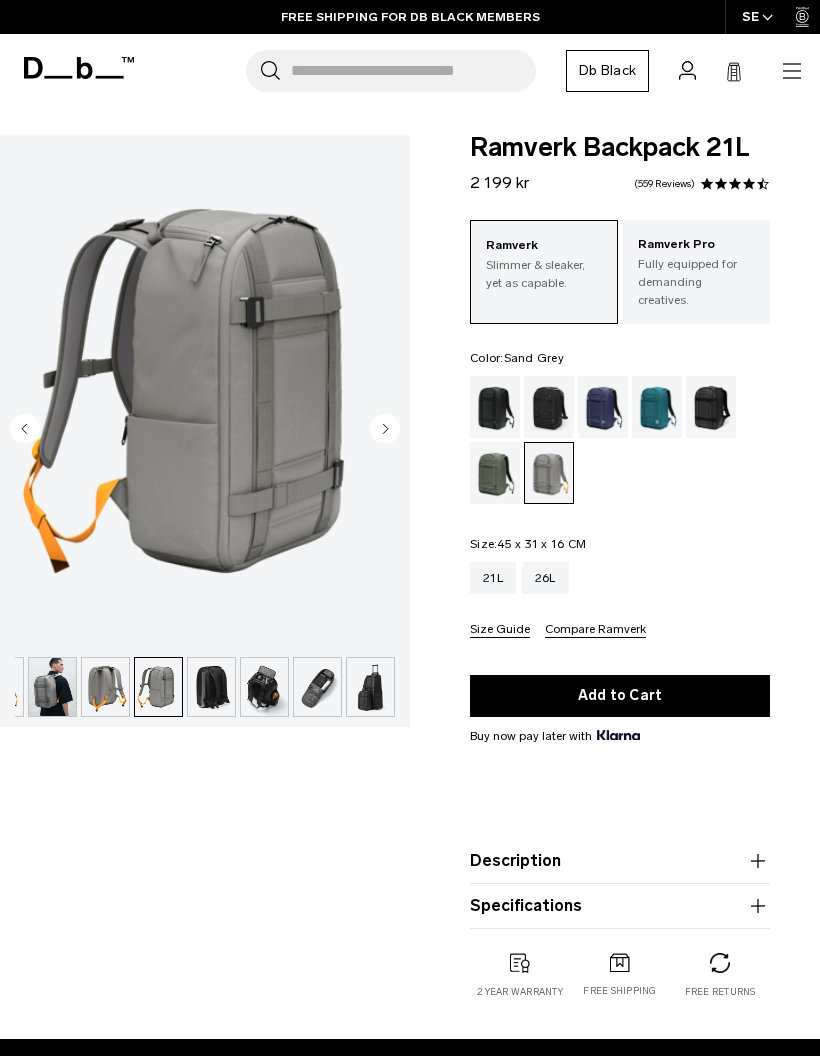click 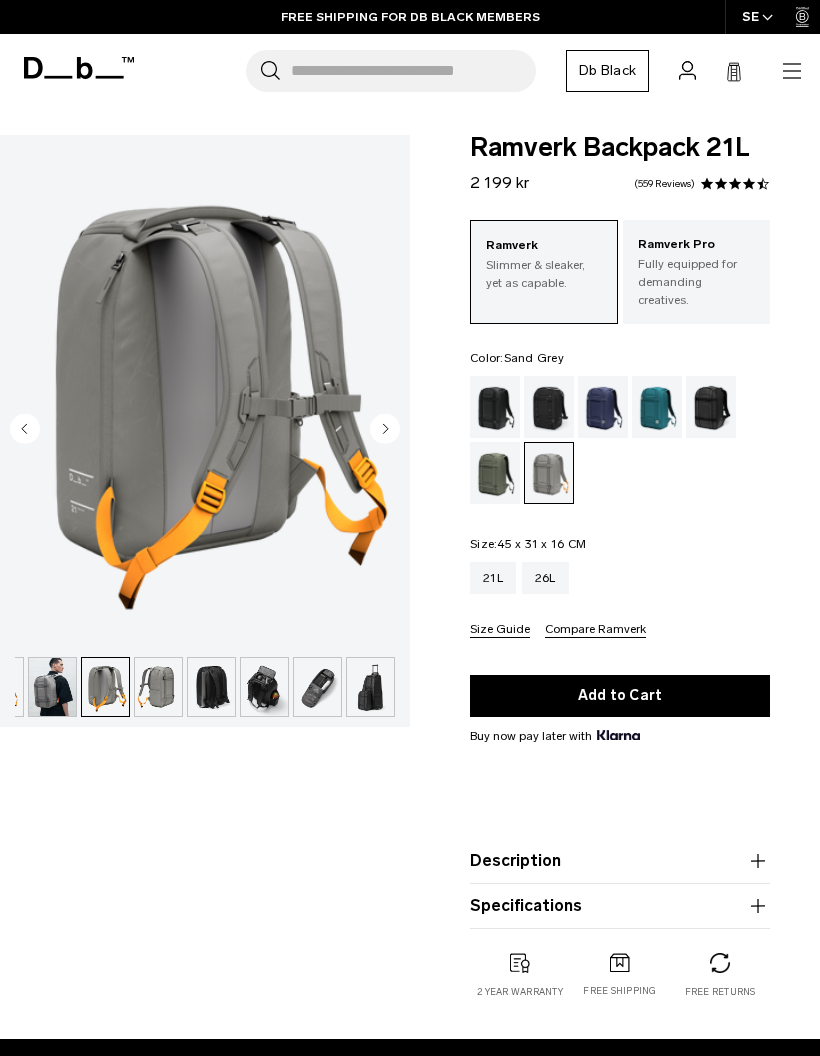 click 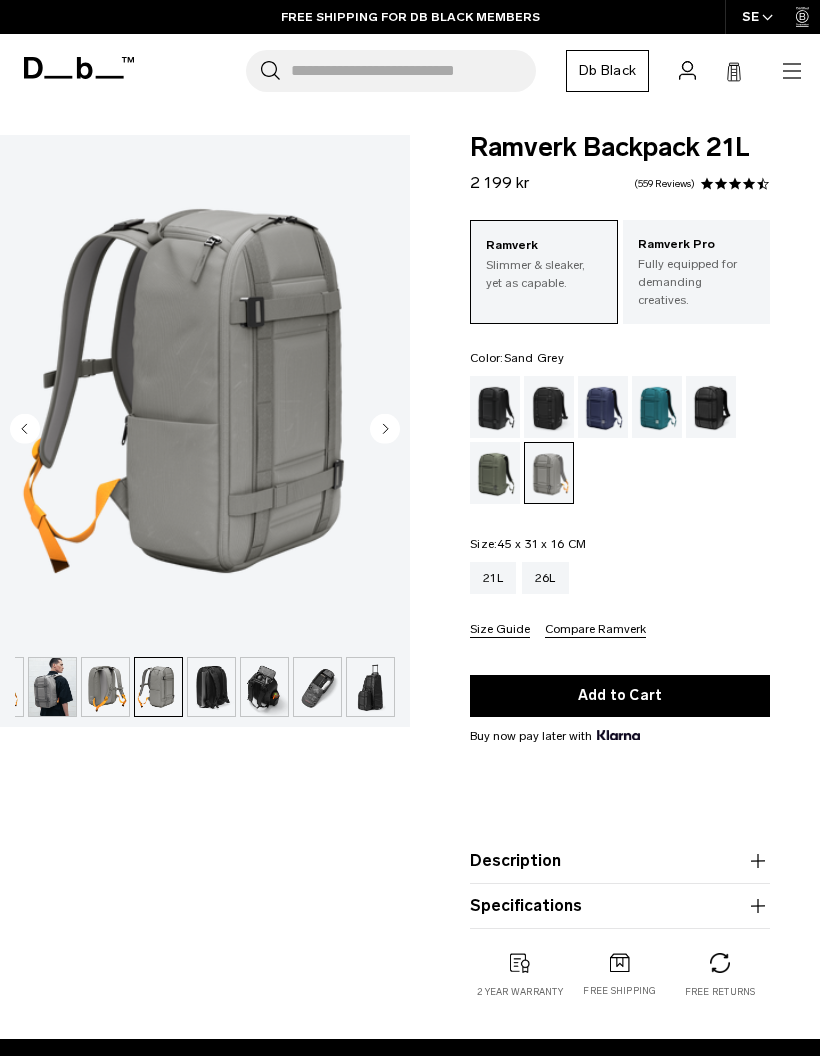 click 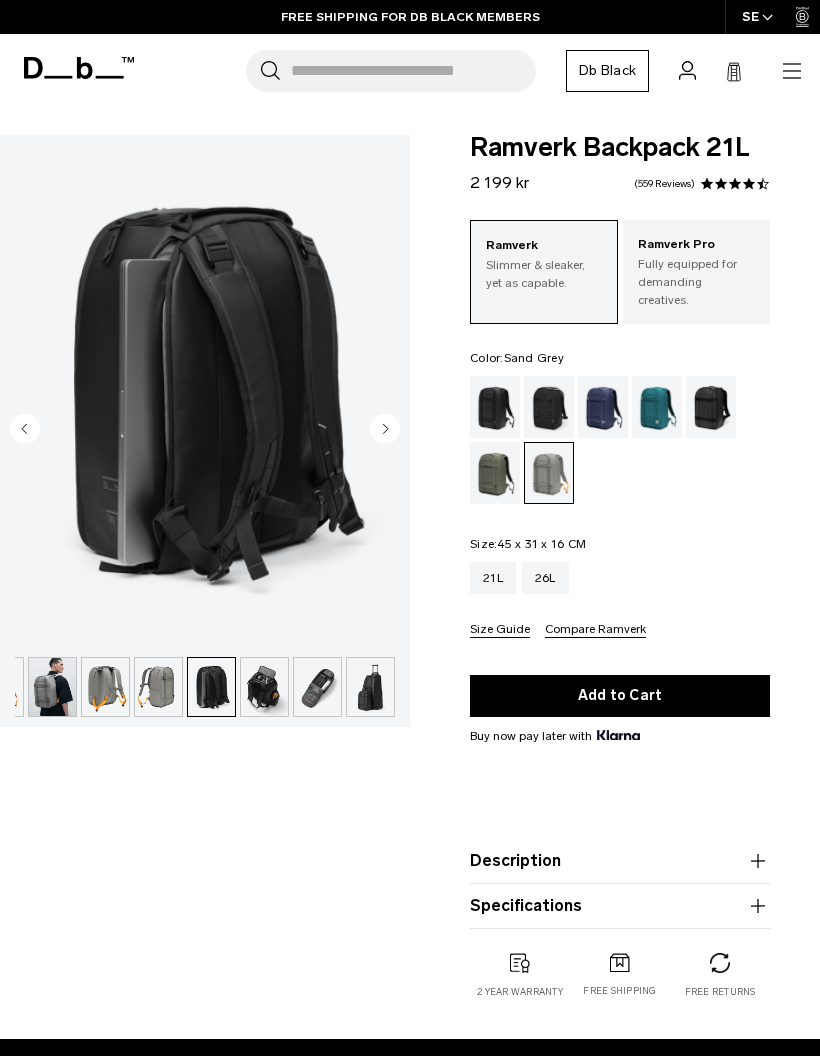 click at bounding box center [205, 391] 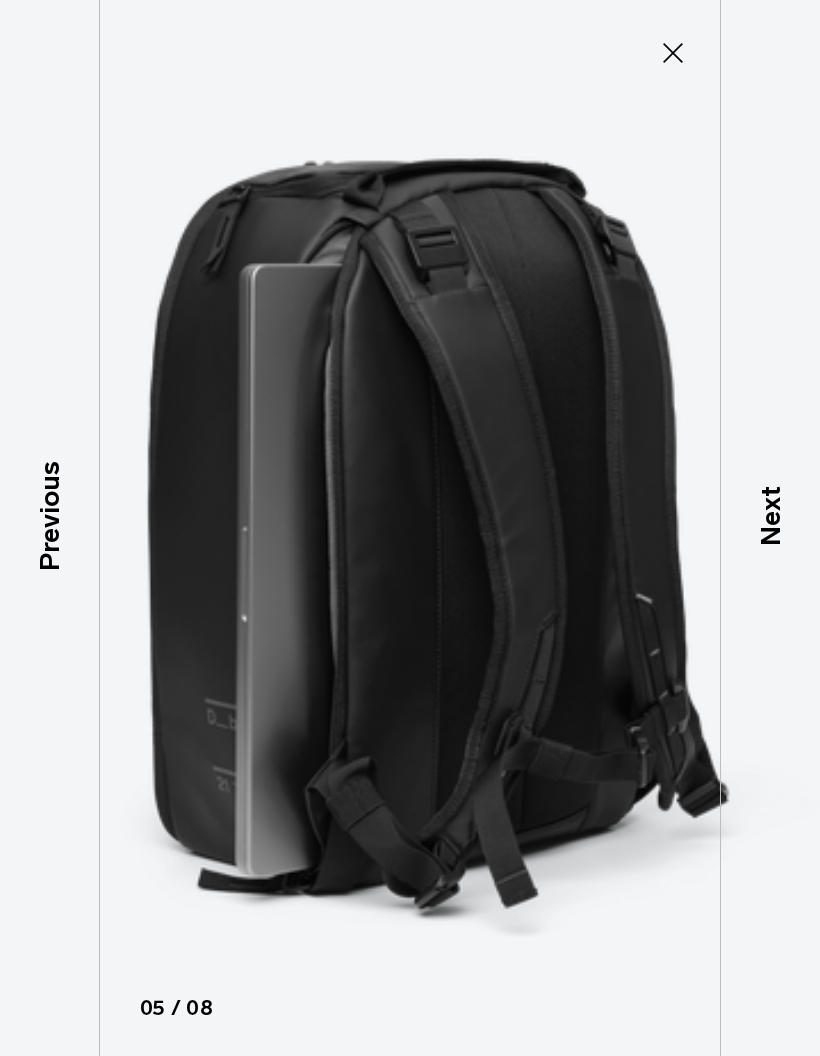 click on "Previous" at bounding box center (50, 528) 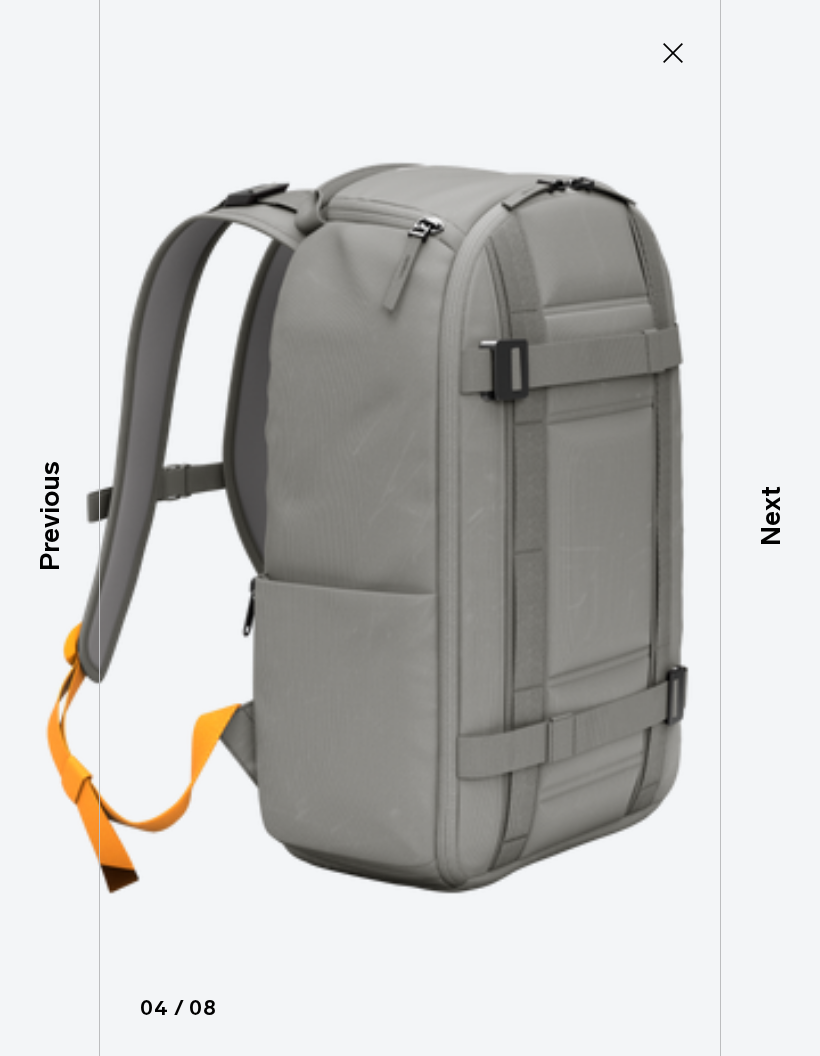 click on "Previous" at bounding box center (50, 528) 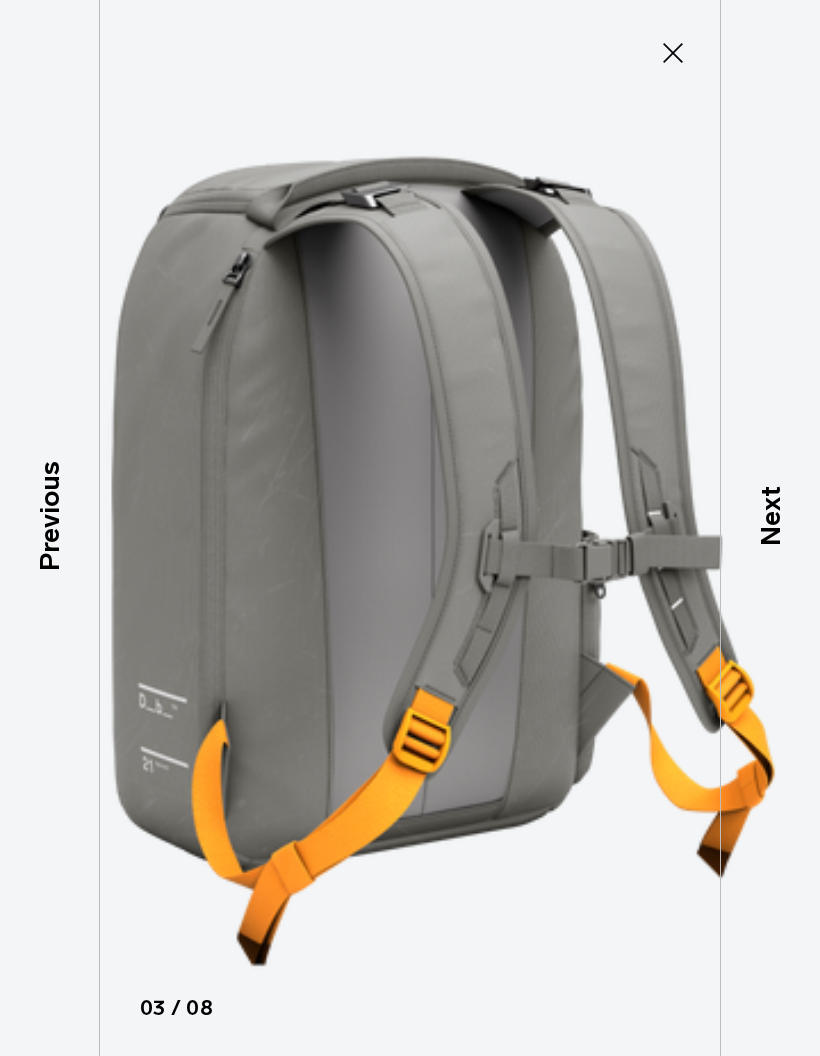 click on "Next" at bounding box center [770, 528] 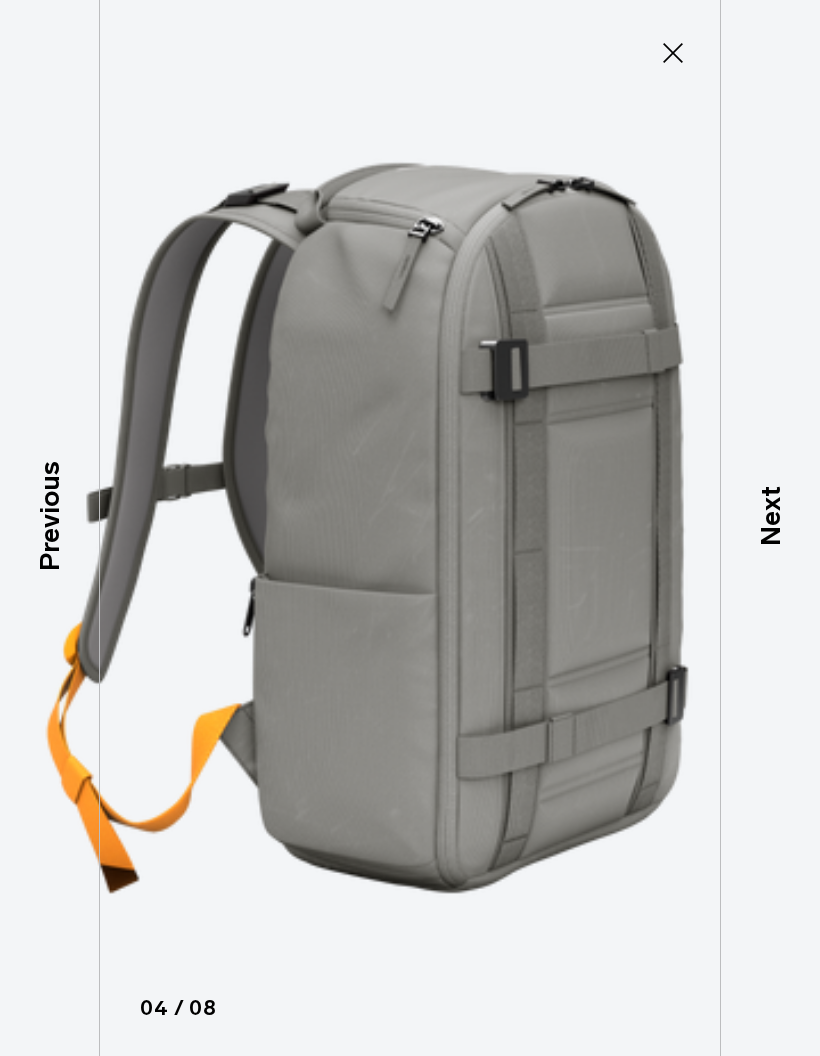 click on "Next" at bounding box center (770, 528) 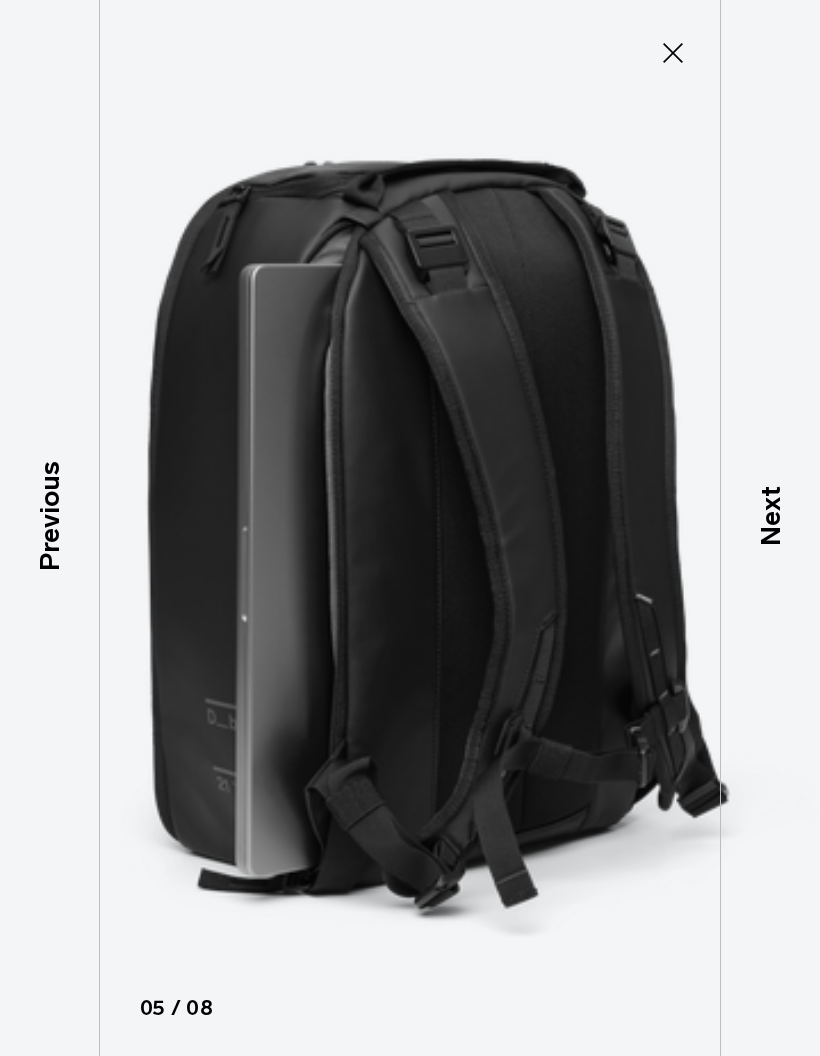 click on "Previous" at bounding box center (50, 528) 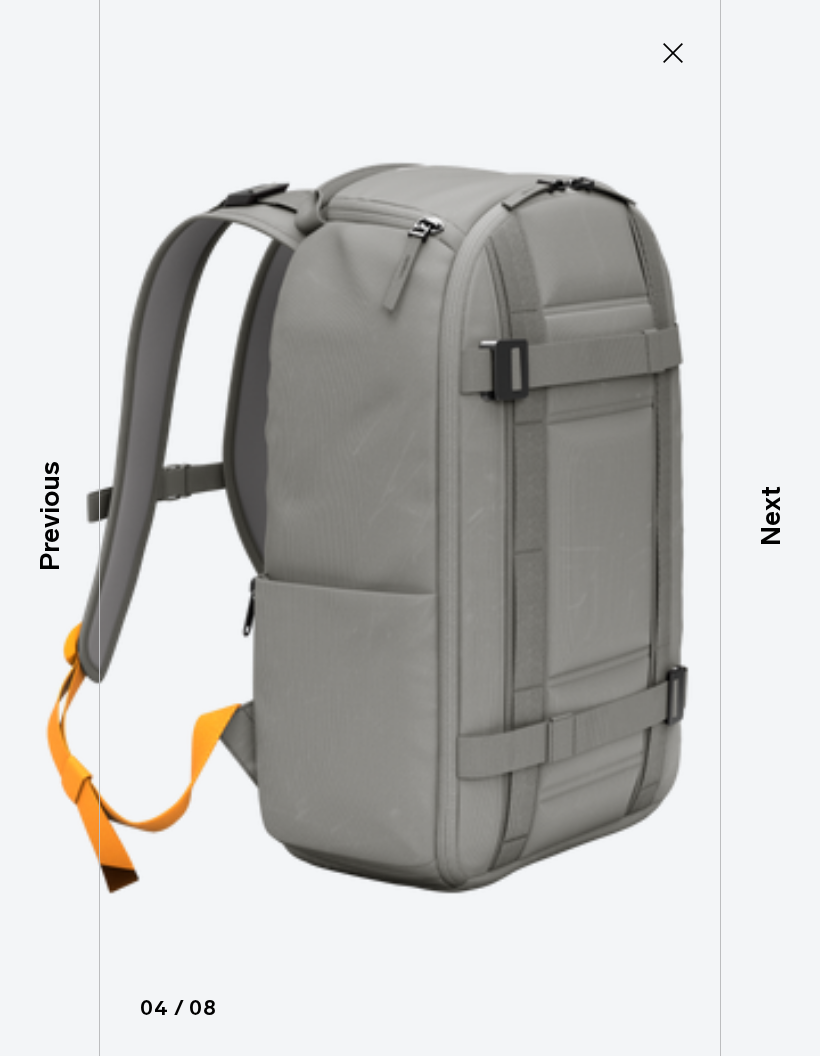 click on "Previous" at bounding box center (50, 528) 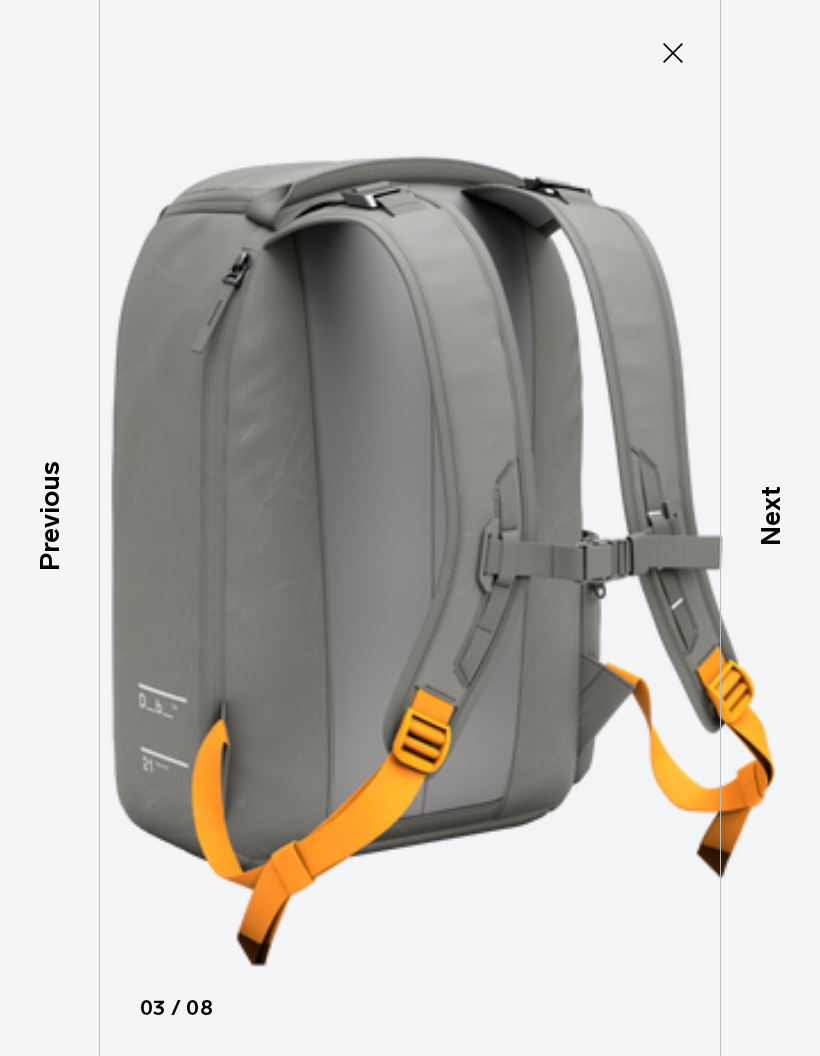 click 